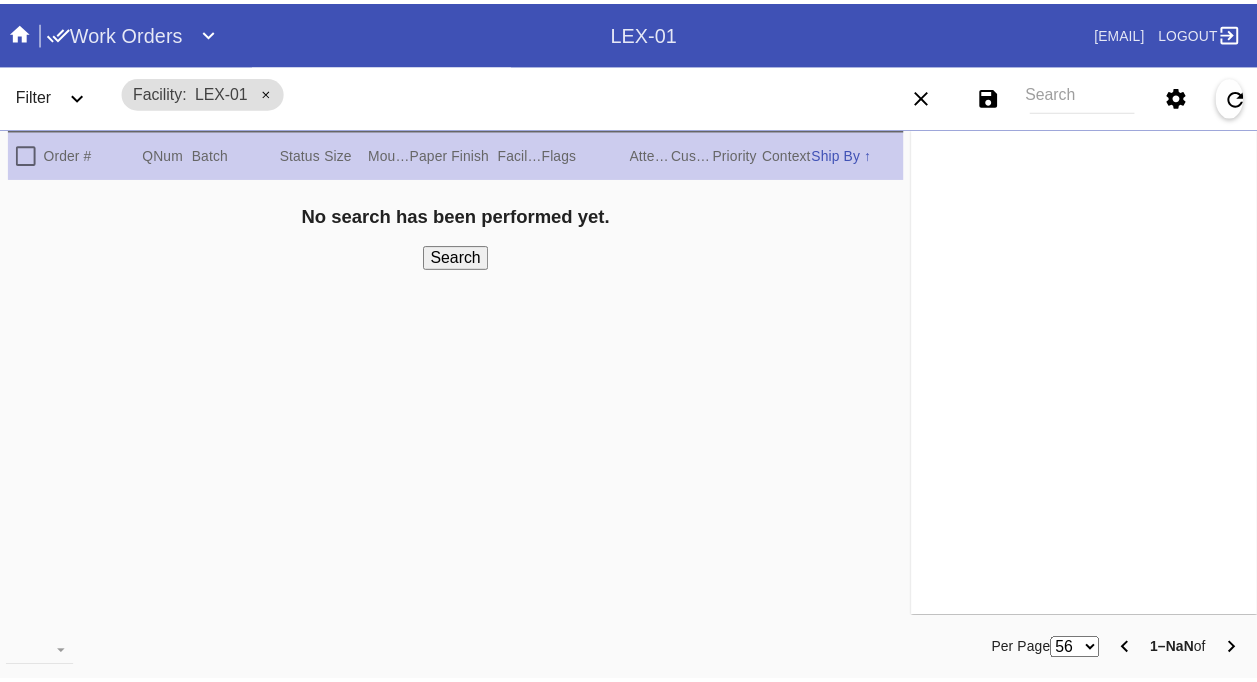 scroll, scrollTop: 0, scrollLeft: 0, axis: both 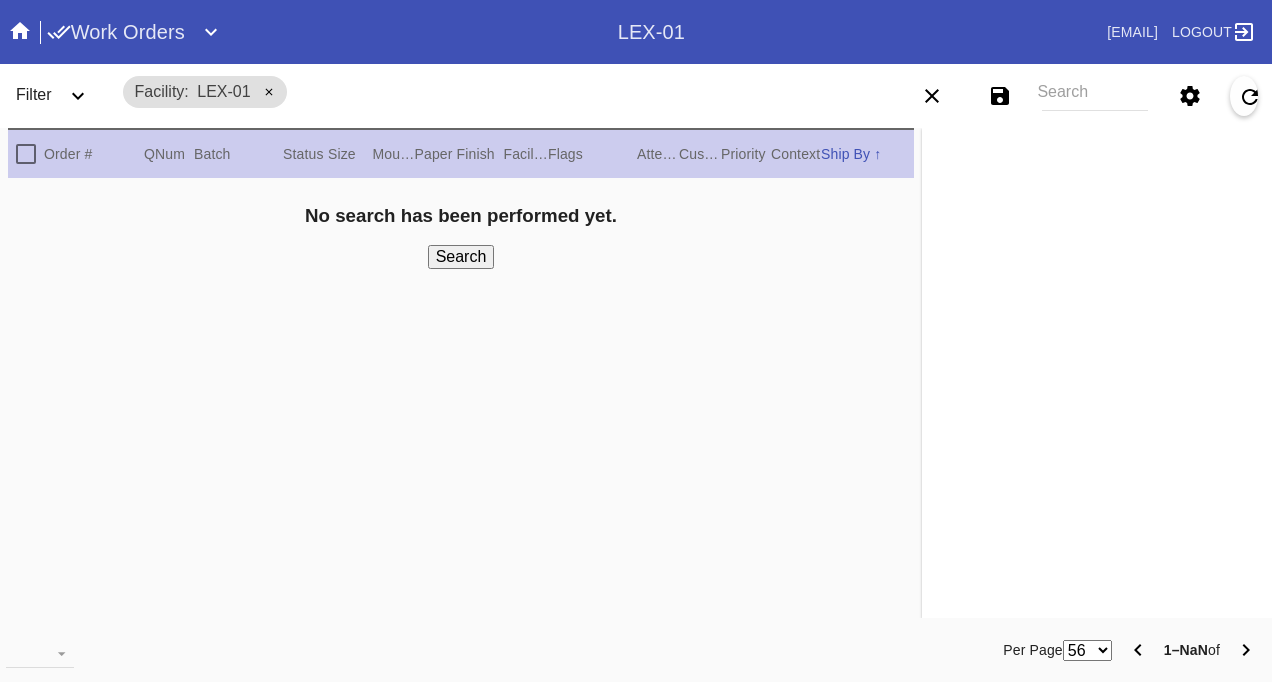 click on "Work Orders" at bounding box center [116, 32] 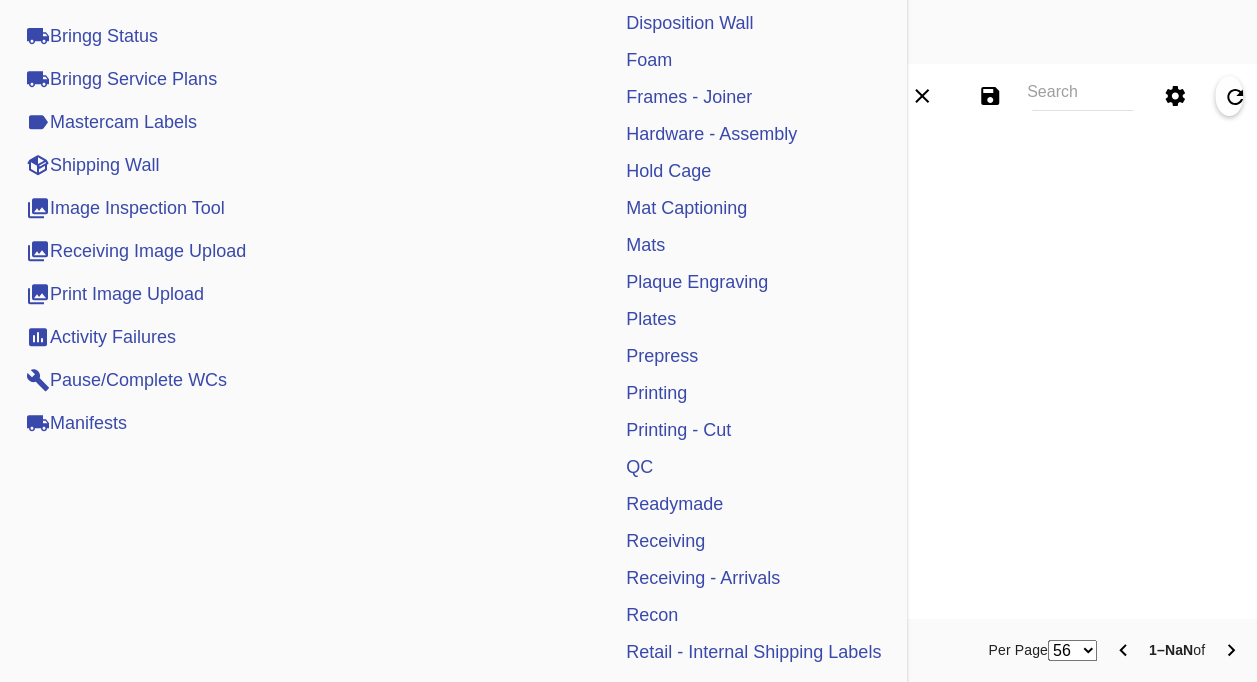 scroll, scrollTop: 600, scrollLeft: 0, axis: vertical 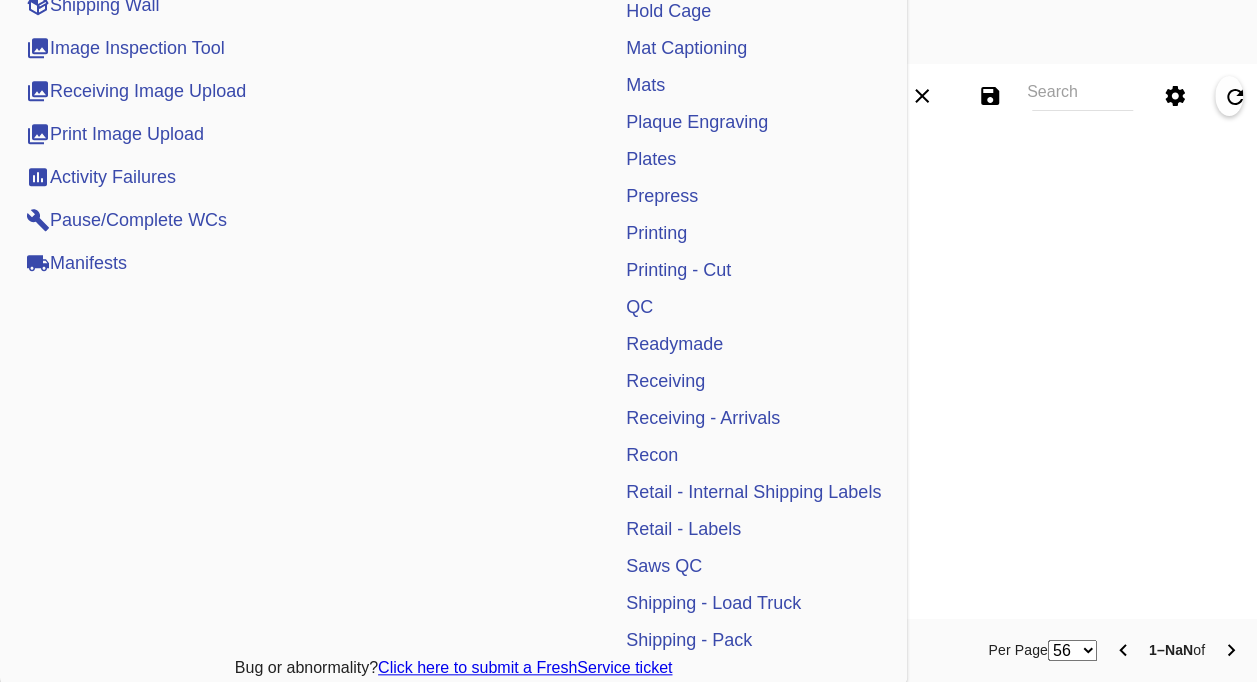 click on "Manifests" at bounding box center (76, 263) 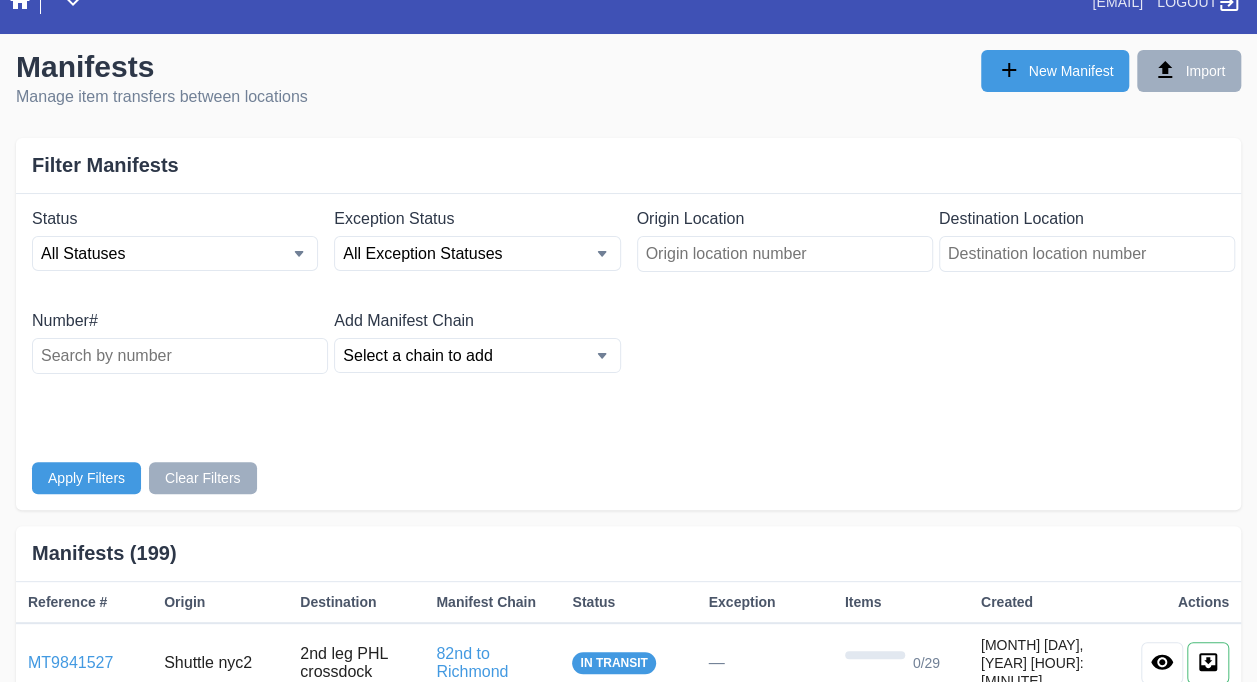 scroll, scrollTop: 0, scrollLeft: 0, axis: both 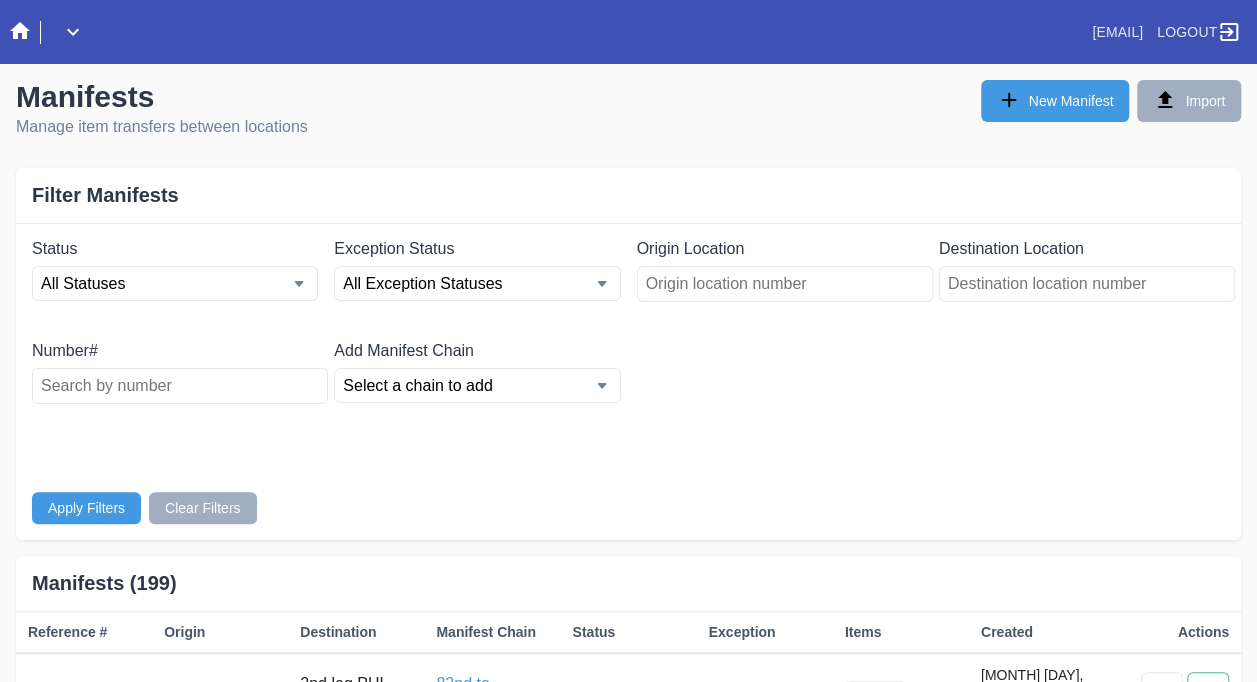 click 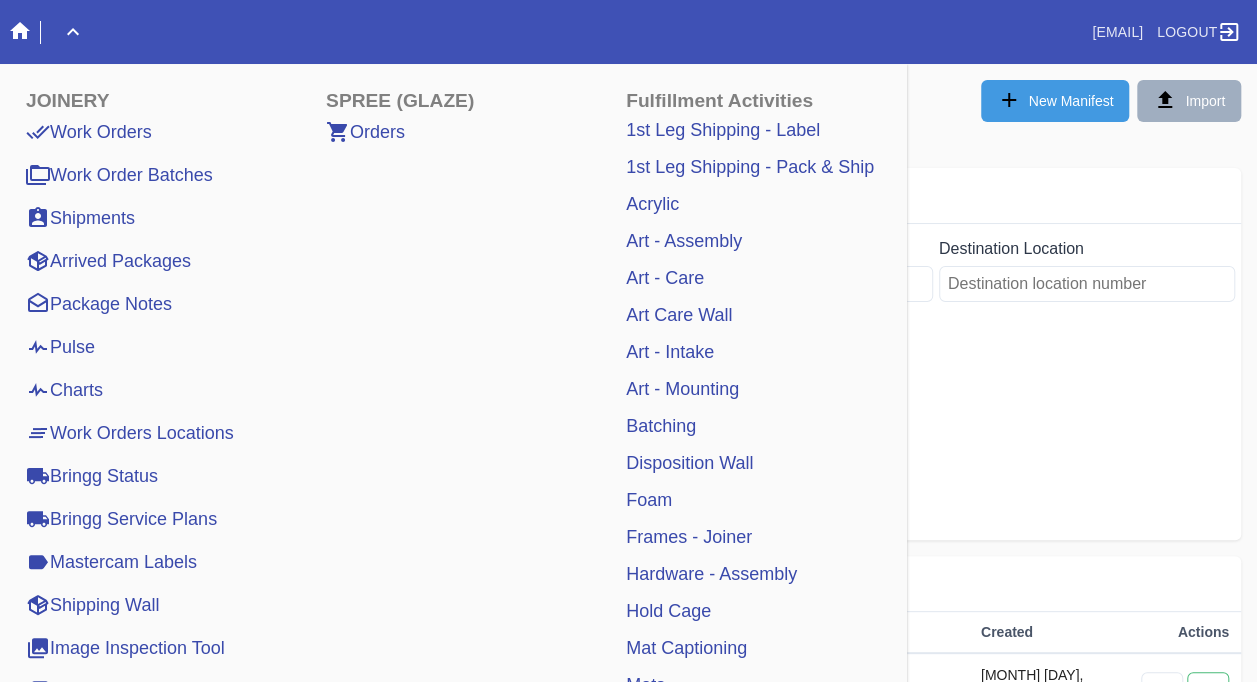 click on "Work Orders" at bounding box center [89, 132] 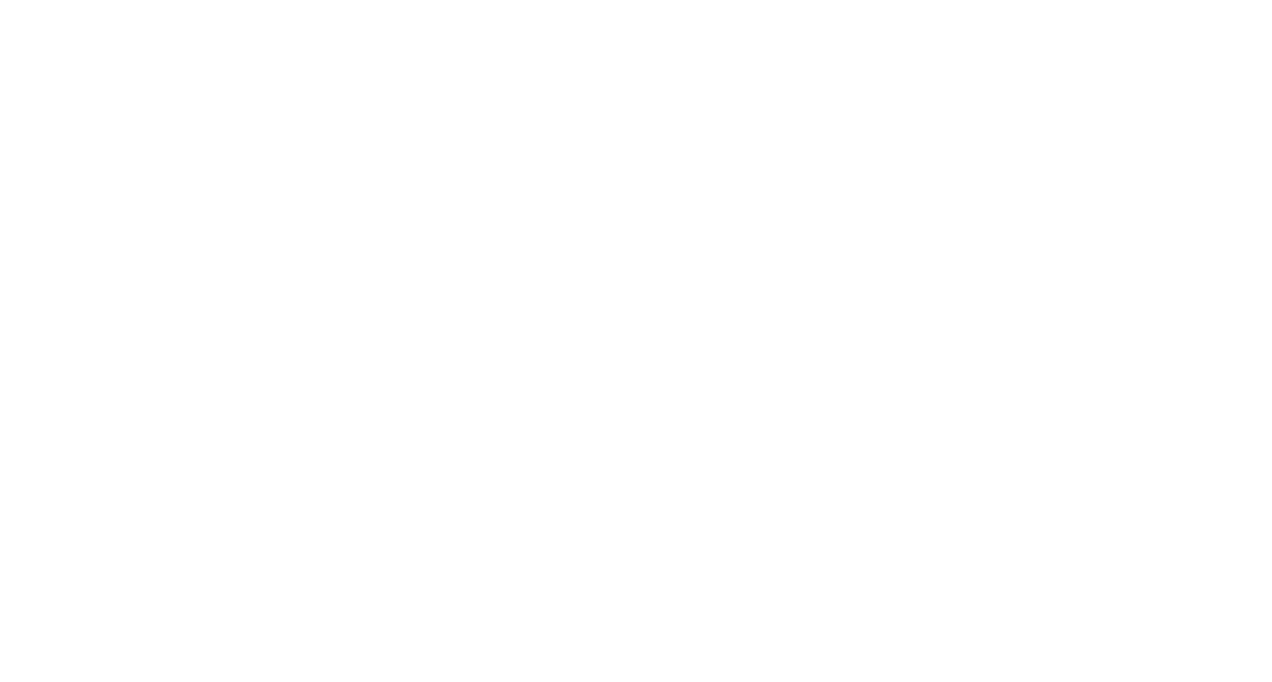 scroll, scrollTop: 0, scrollLeft: 0, axis: both 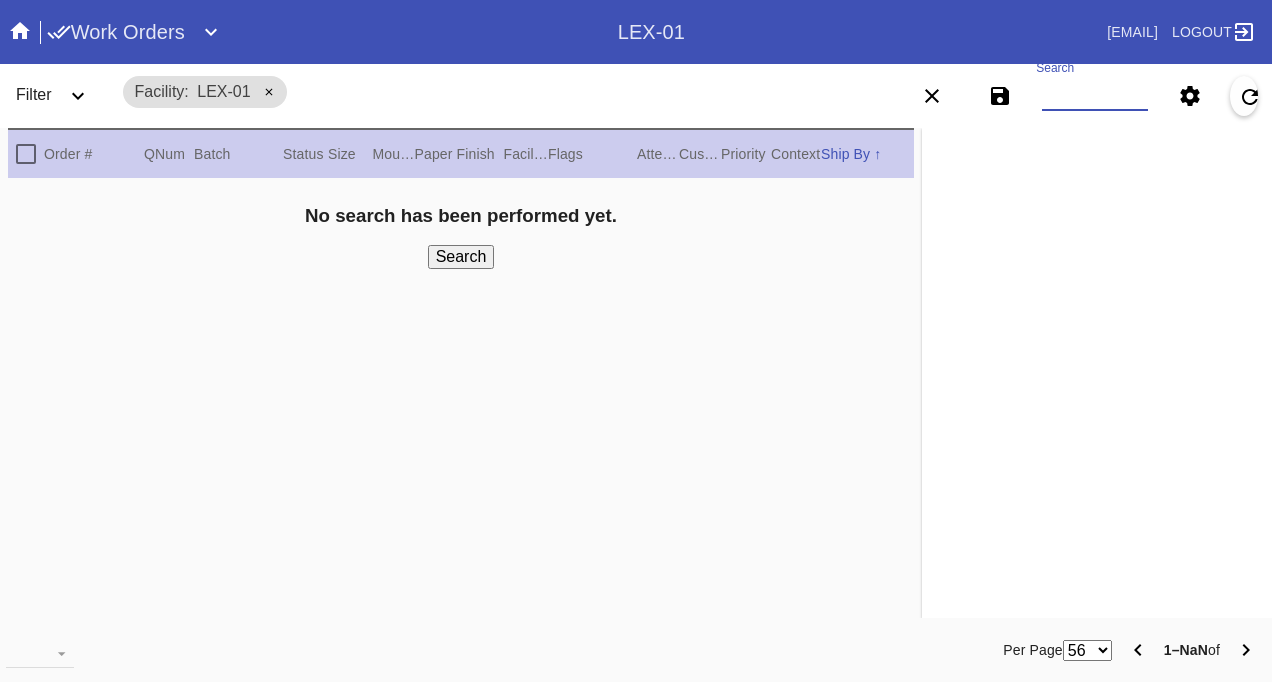 paste on "W751460475400514" 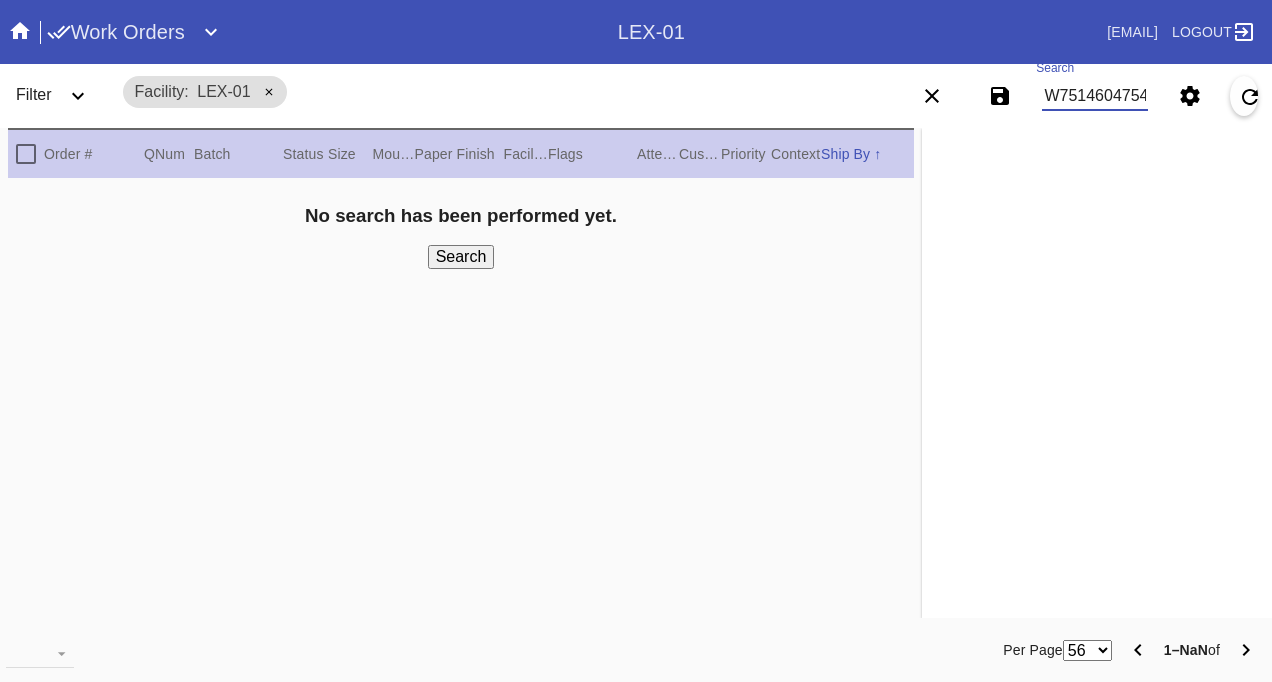 scroll, scrollTop: 0, scrollLeft: 48, axis: horizontal 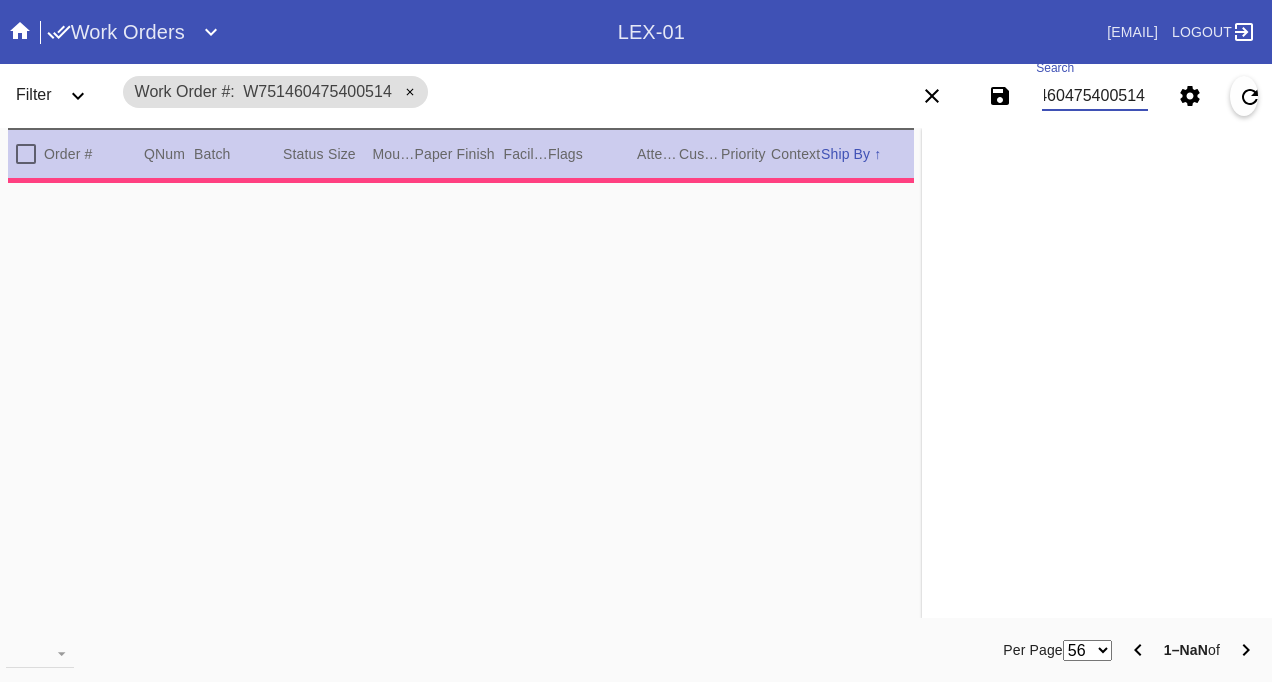 type on "2.5" 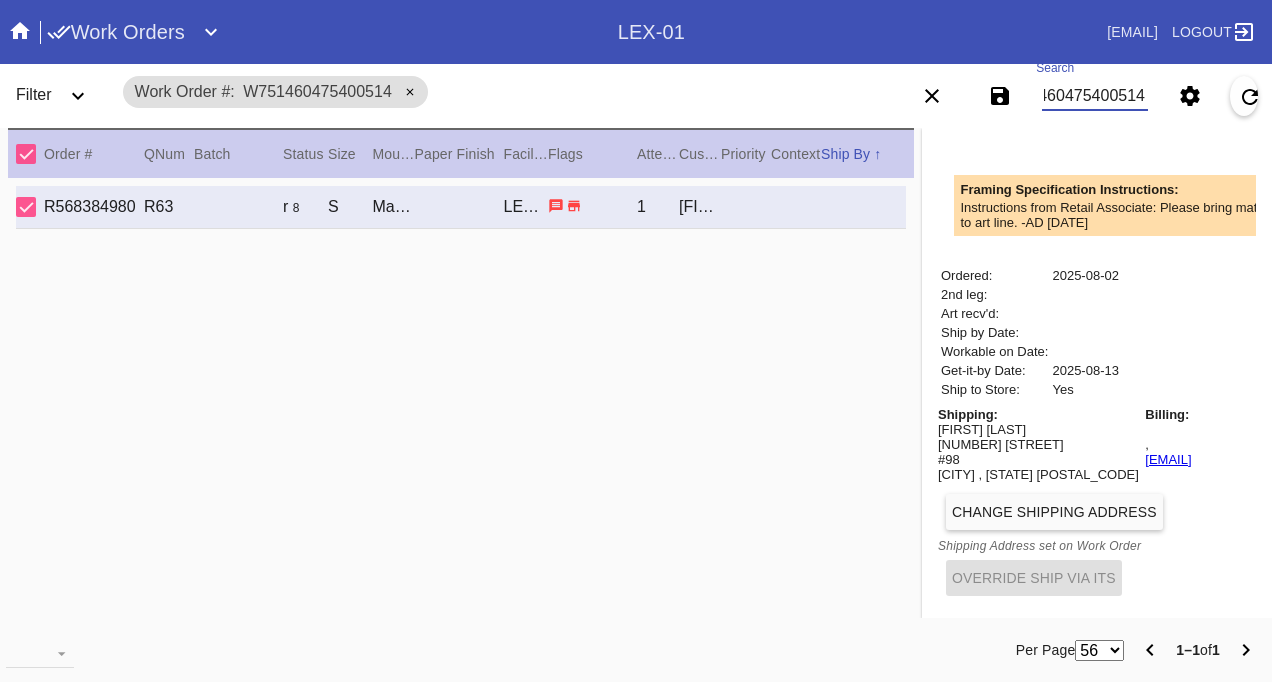 scroll, scrollTop: 603, scrollLeft: 0, axis: vertical 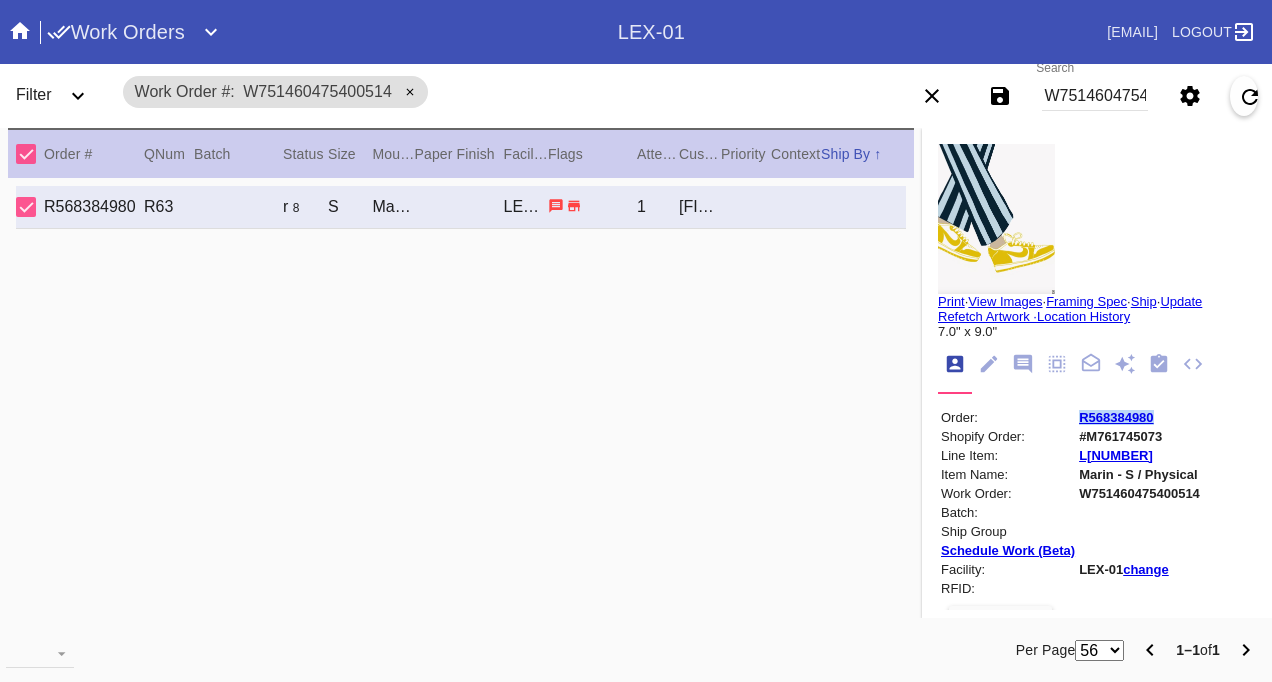 drag, startPoint x: 1156, startPoint y: 422, endPoint x: 1050, endPoint y: 427, distance: 106.11786 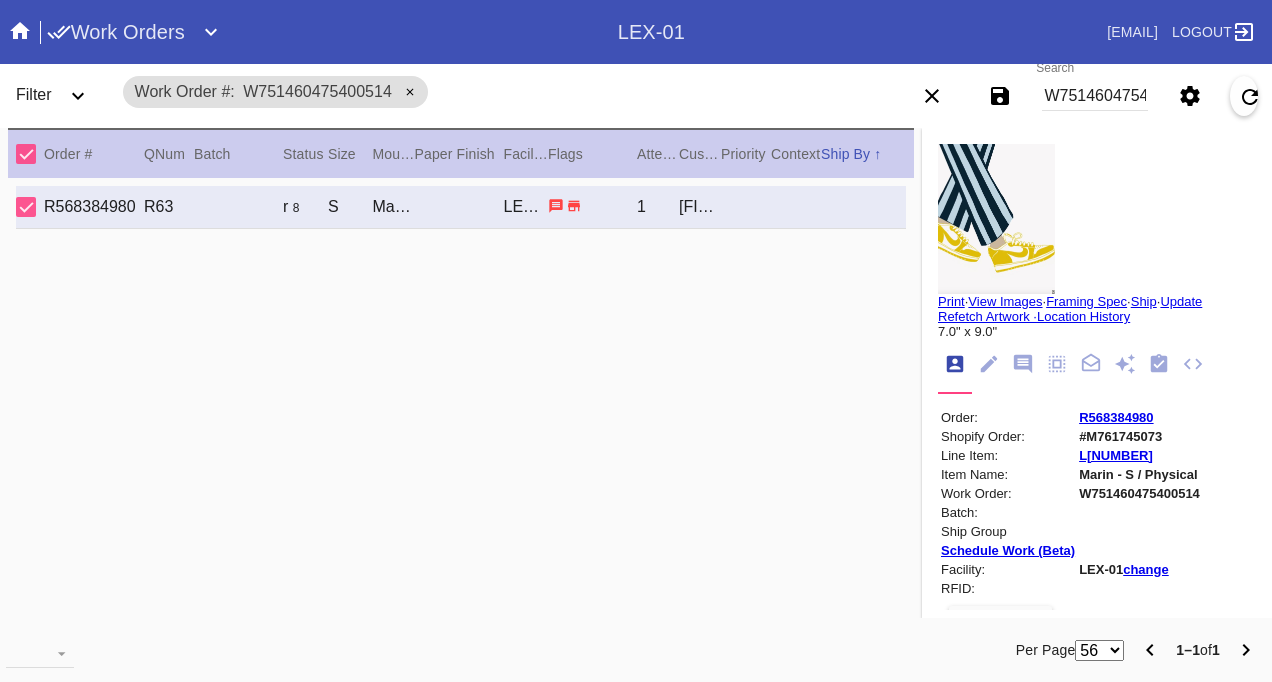 click on "W751460475400514" at bounding box center (1094, 96) 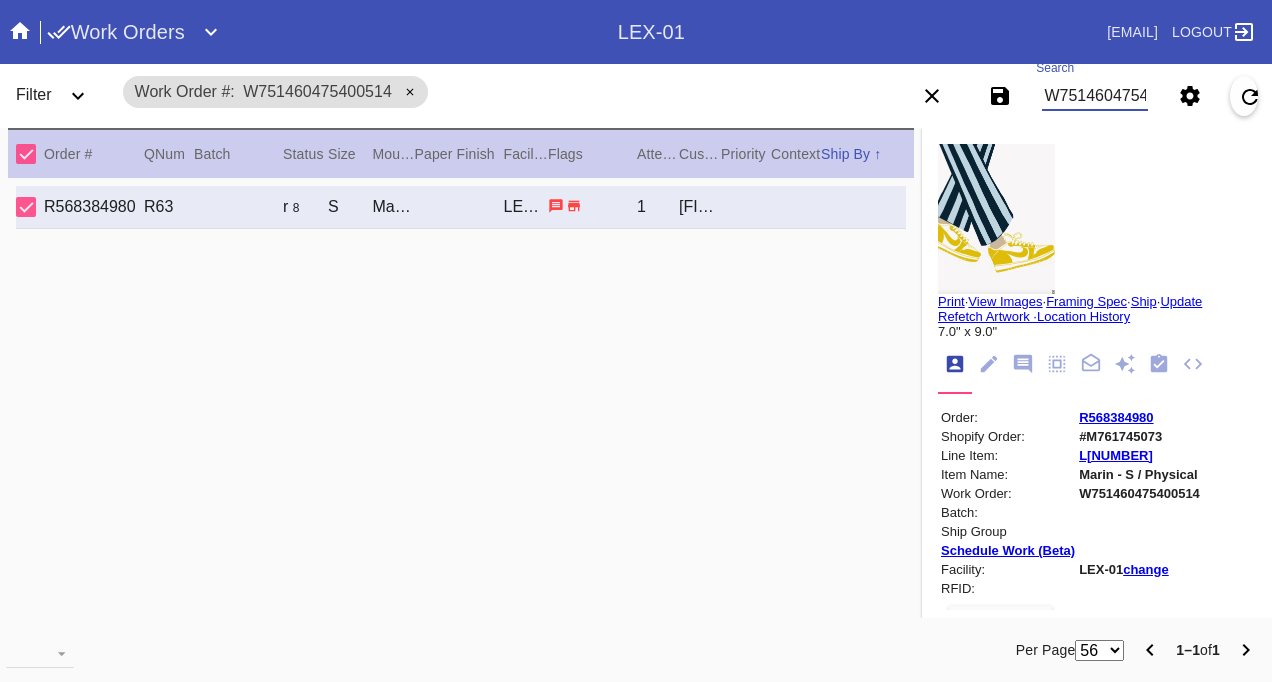 click on "W751460475400514" at bounding box center (1094, 96) 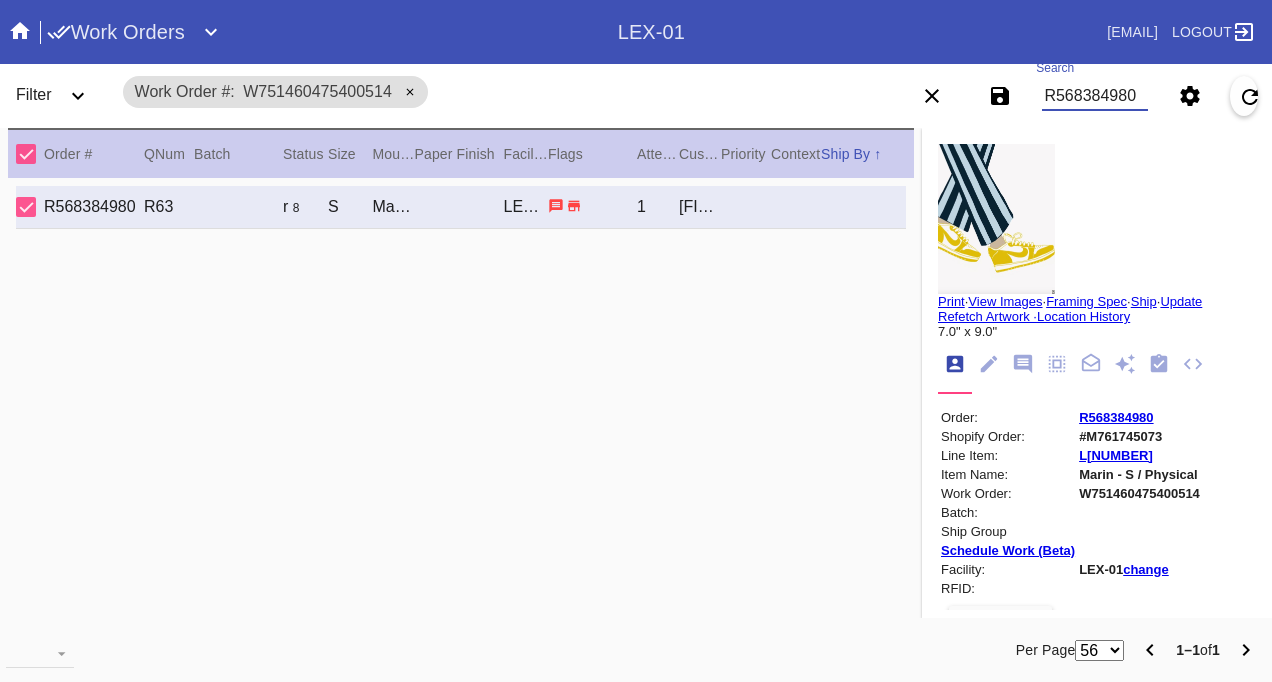 scroll, scrollTop: 0, scrollLeft: 22, axis: horizontal 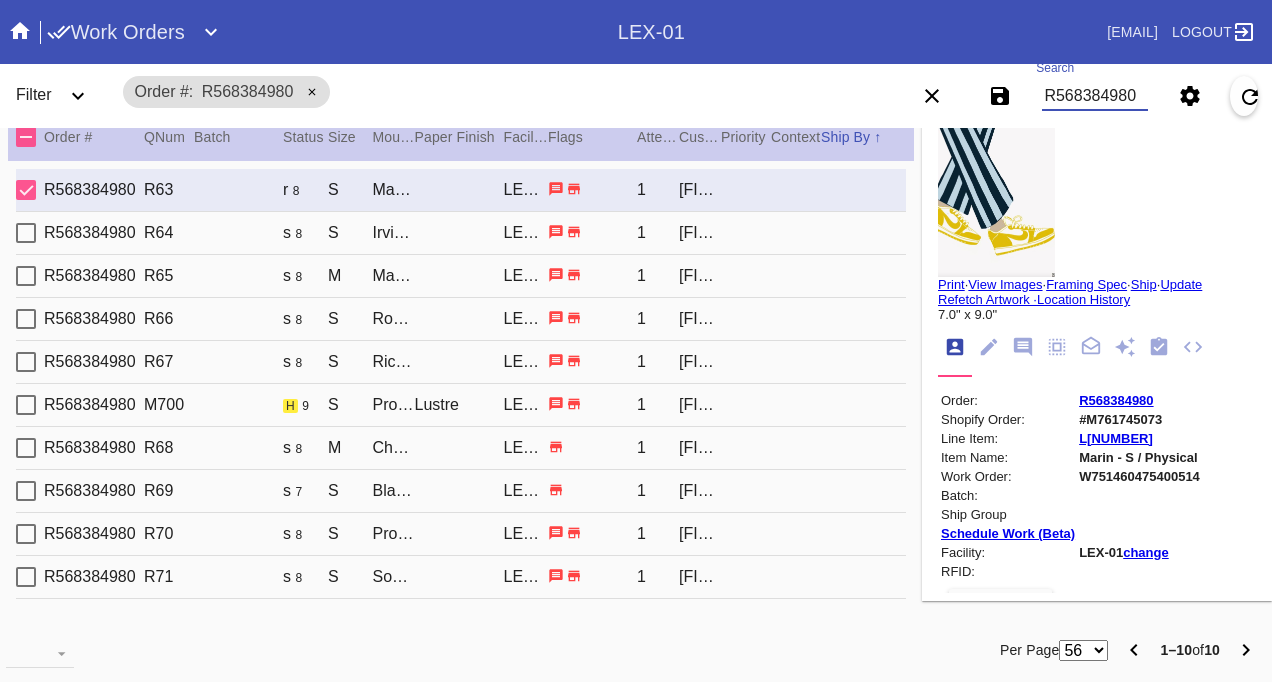 type on "R568384980" 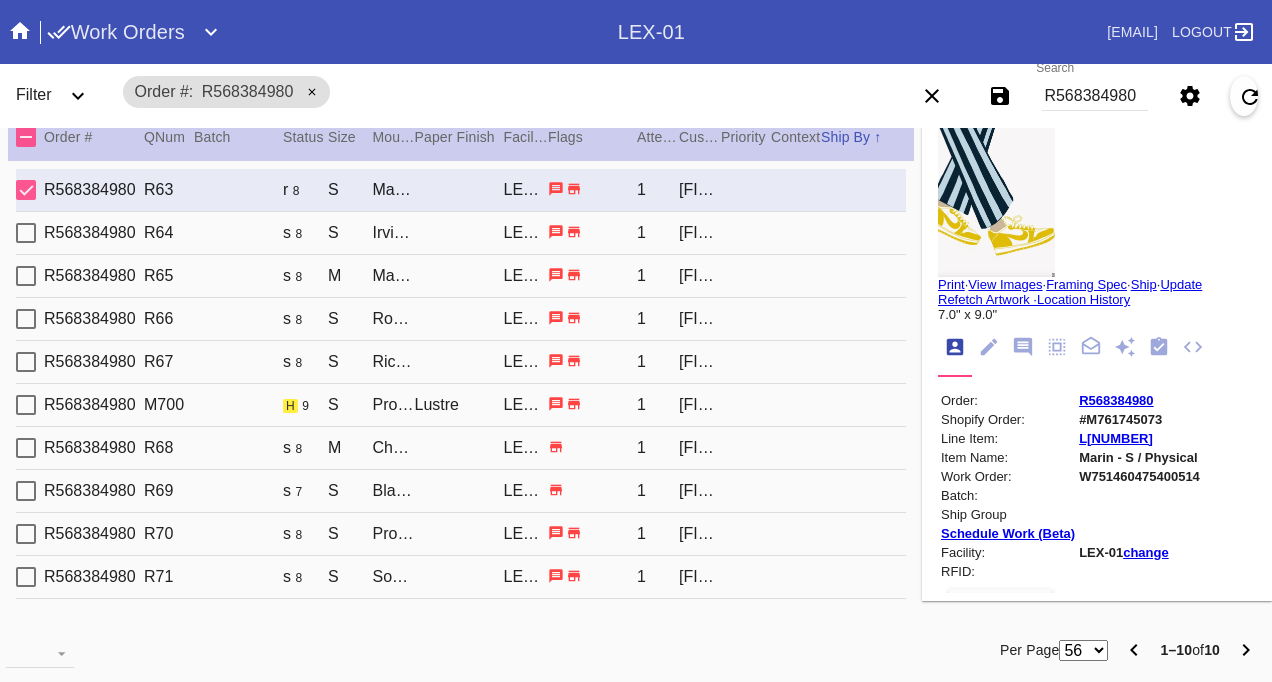 scroll, scrollTop: 0, scrollLeft: 0, axis: both 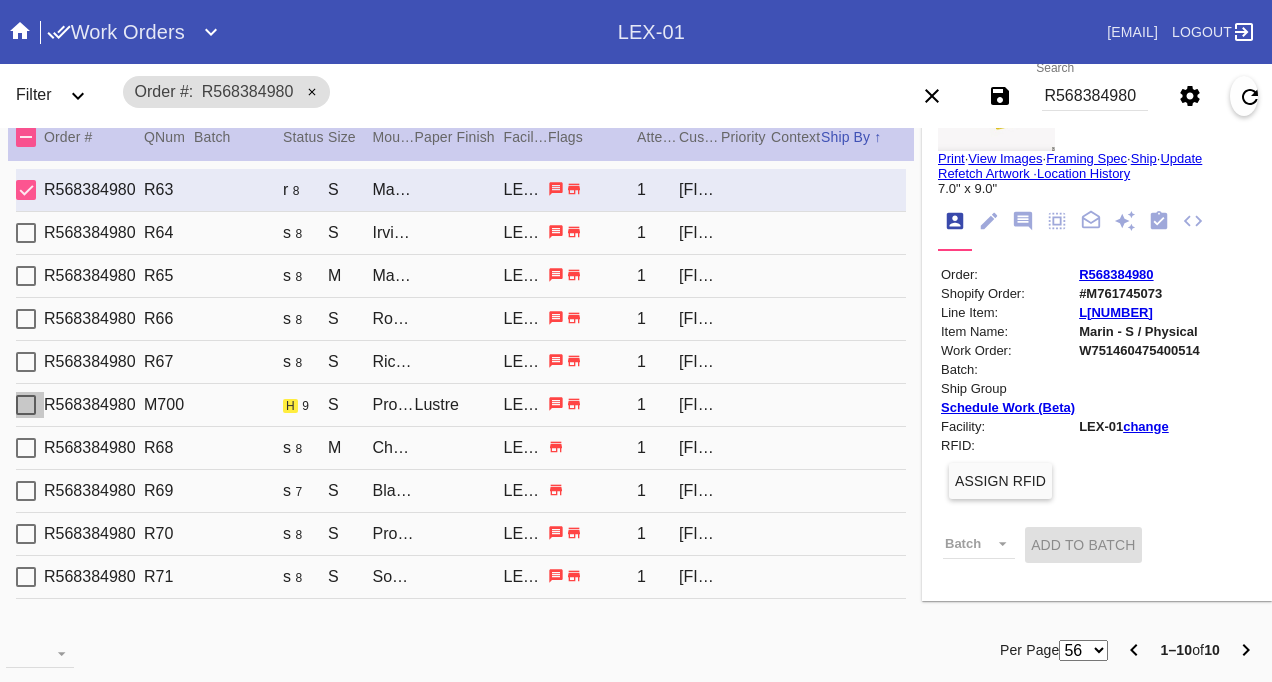 click at bounding box center [26, 405] 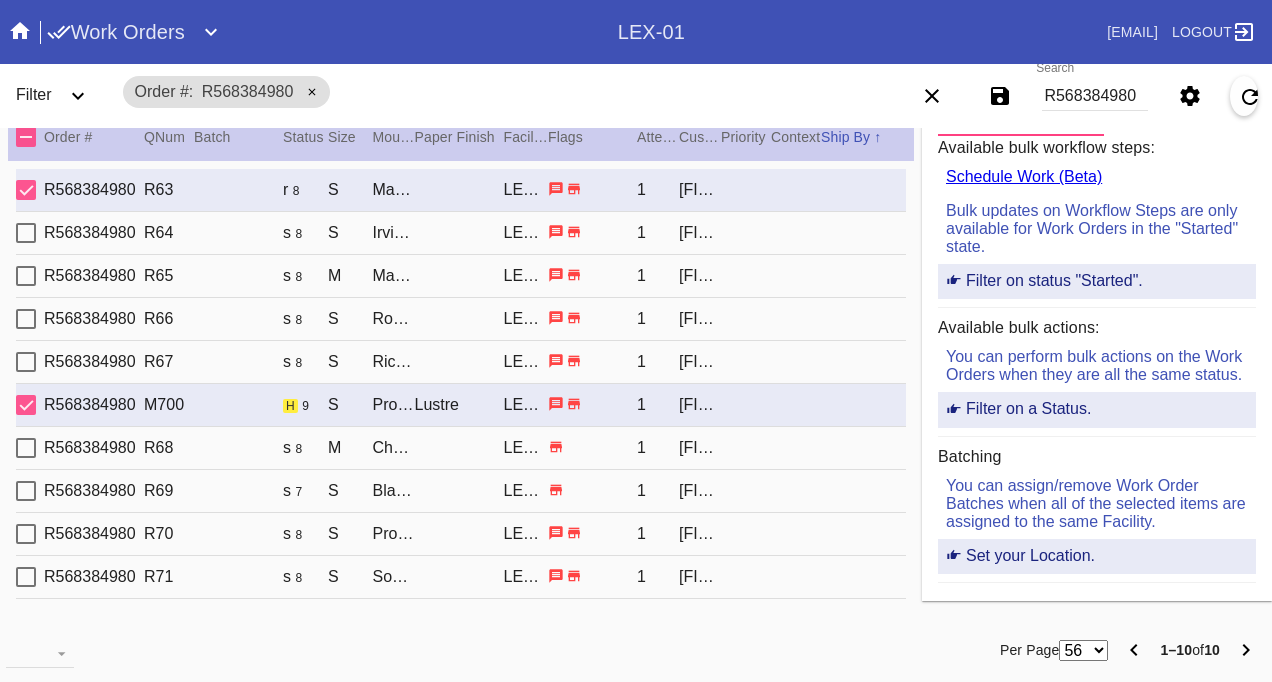 scroll, scrollTop: 0, scrollLeft: 0, axis: both 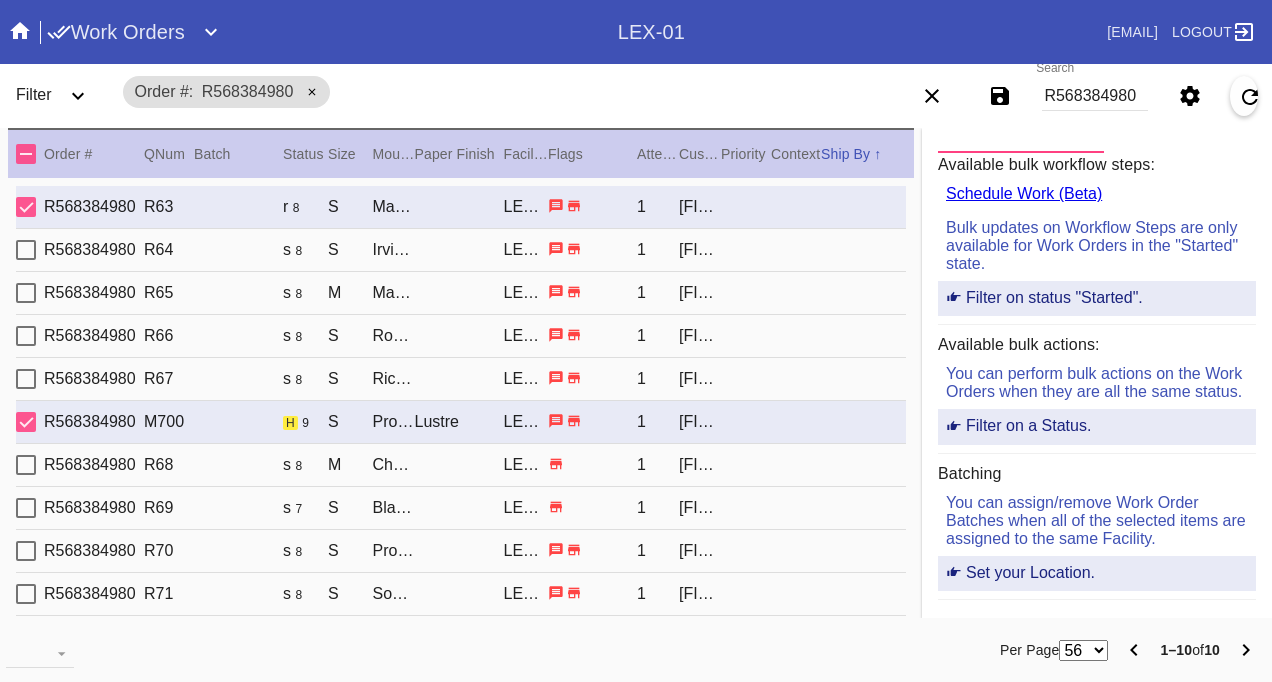 drag, startPoint x: 28, startPoint y: 204, endPoint x: 89, endPoint y: 216, distance: 62.169125 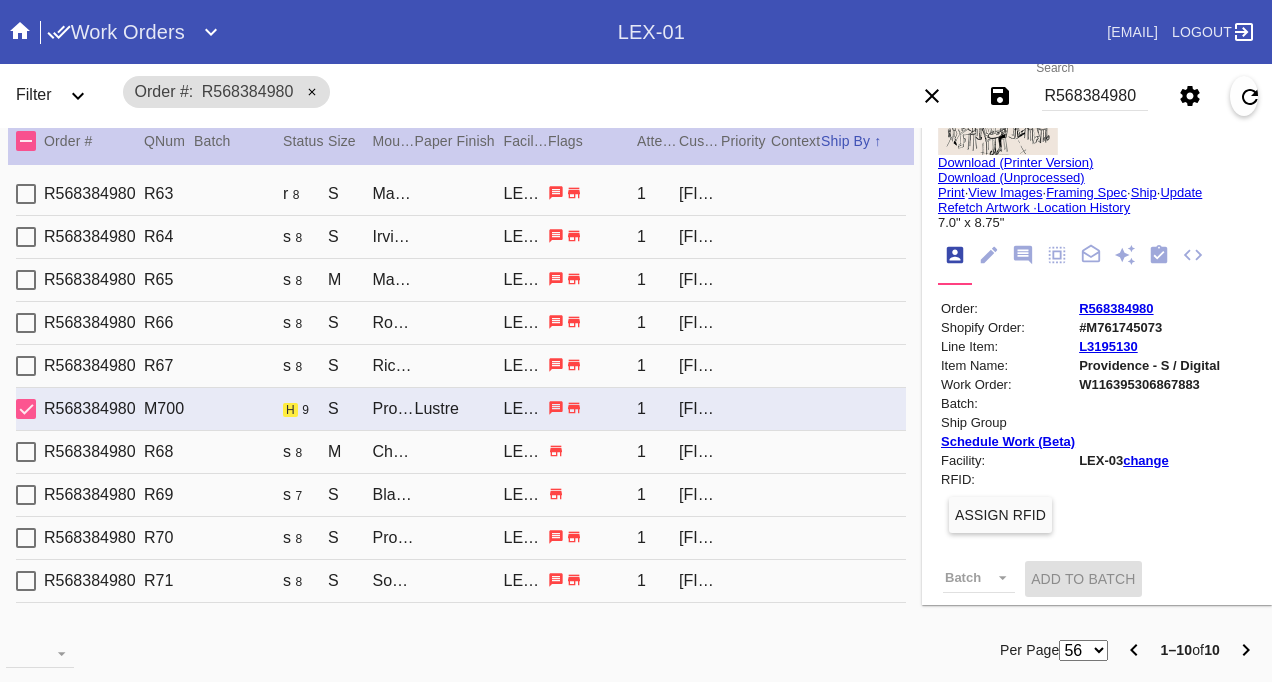scroll, scrollTop: 17, scrollLeft: 0, axis: vertical 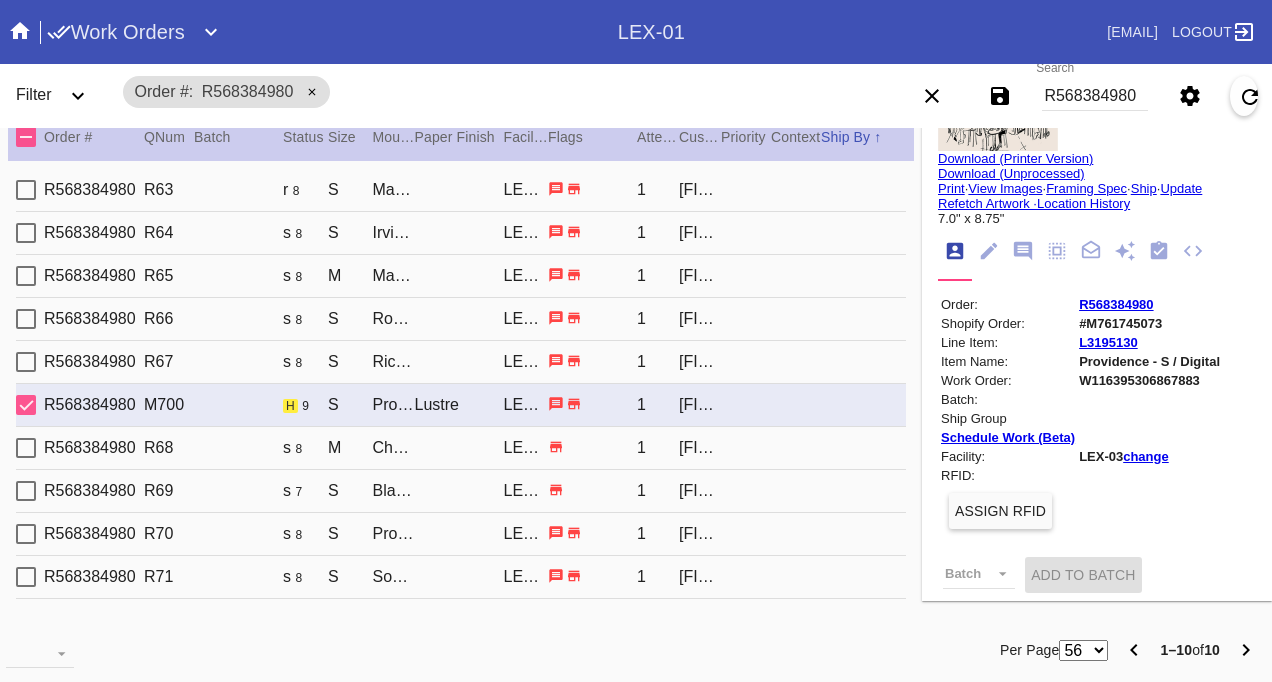 click at bounding box center (26, 405) 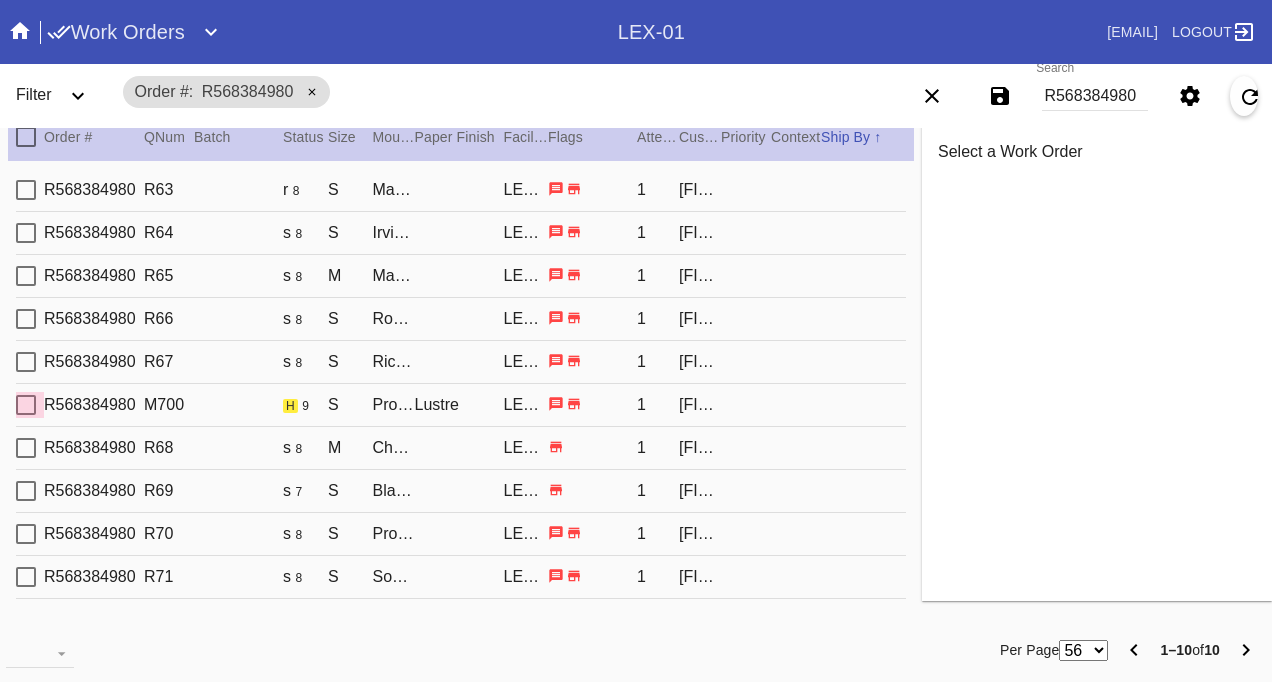 scroll, scrollTop: 0, scrollLeft: 0, axis: both 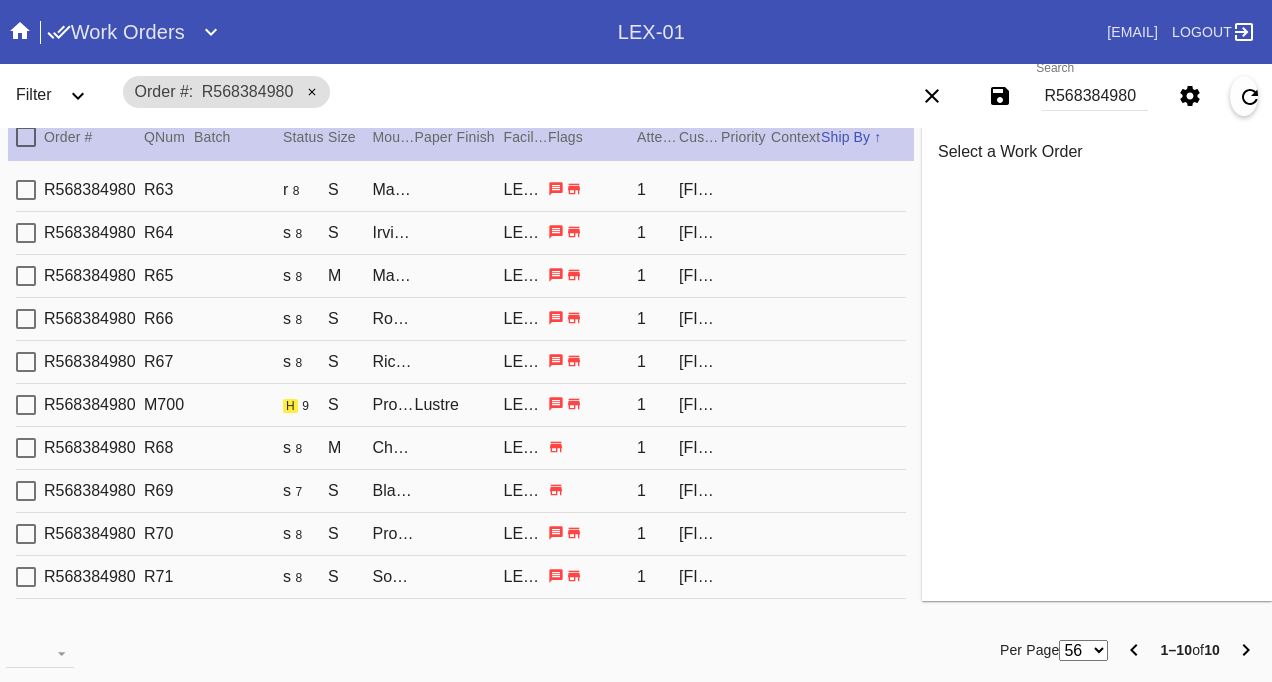click at bounding box center [26, 190] 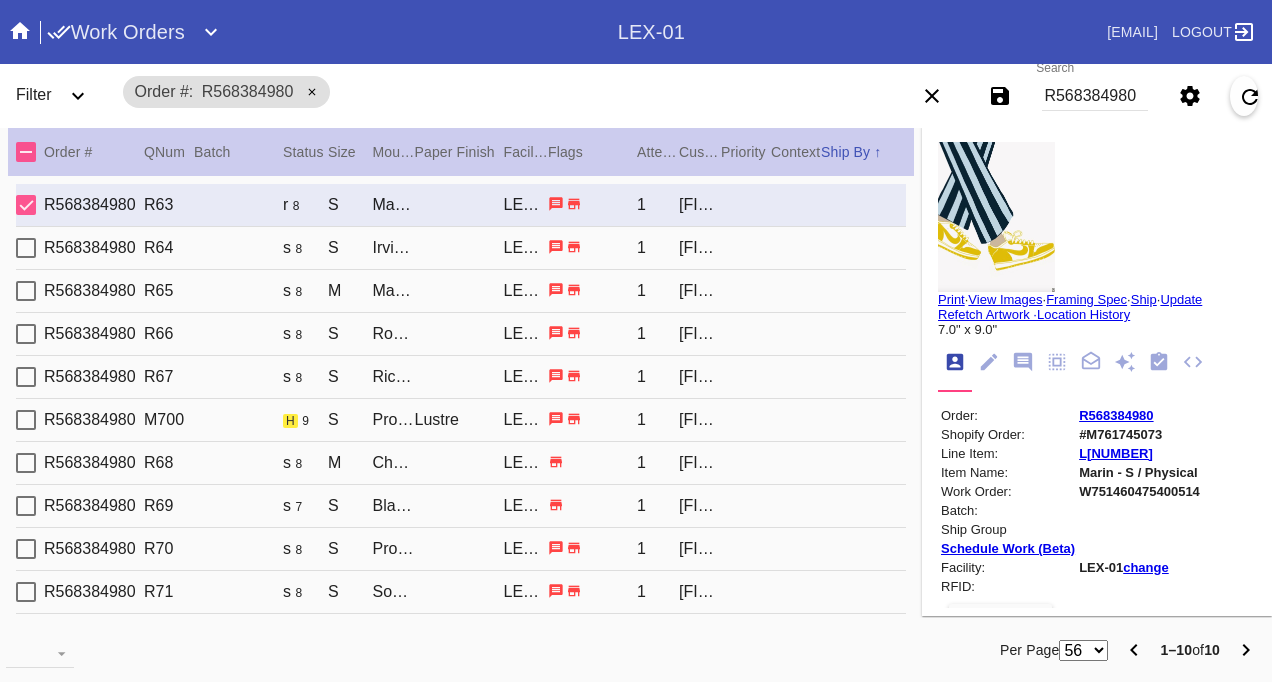 scroll, scrollTop: 0, scrollLeft: 0, axis: both 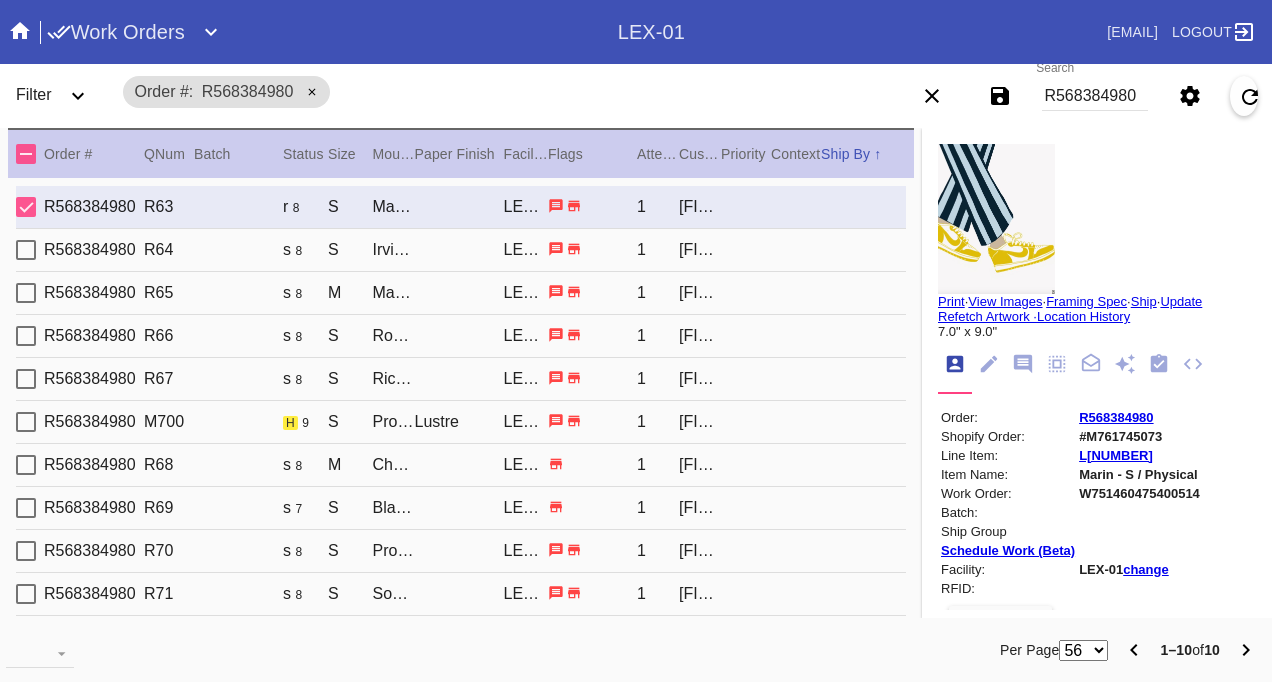 click at bounding box center (26, 207) 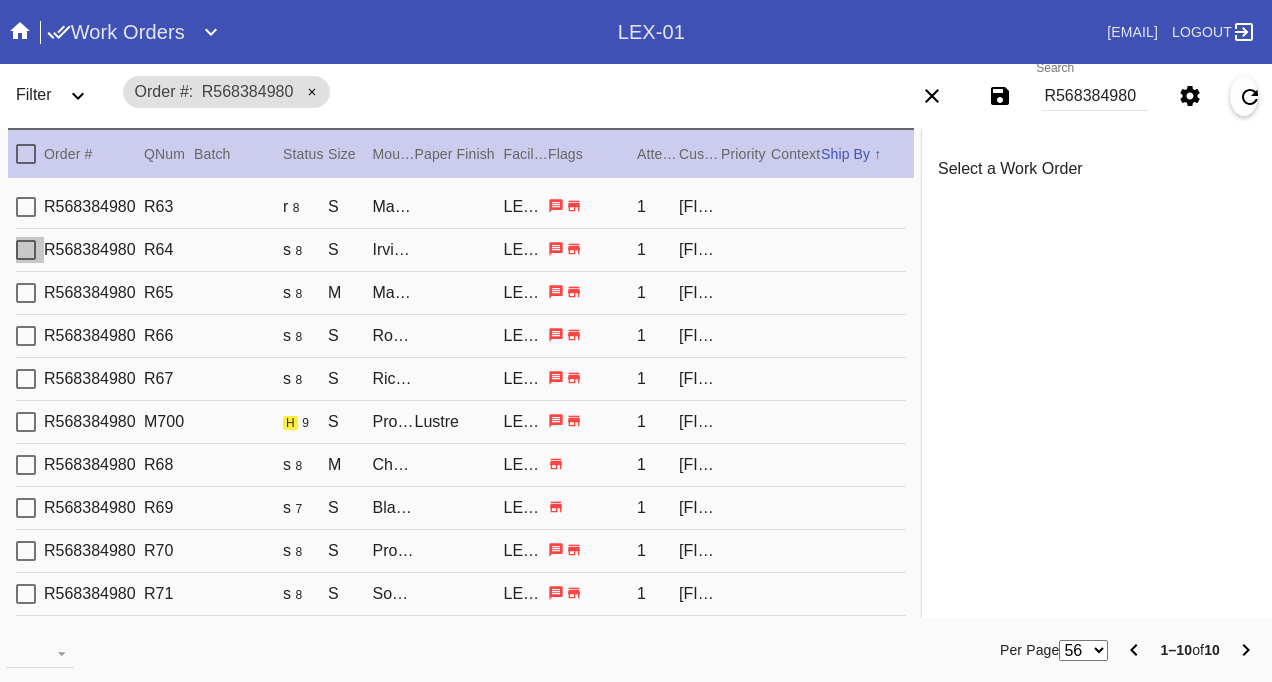 click at bounding box center [26, 250] 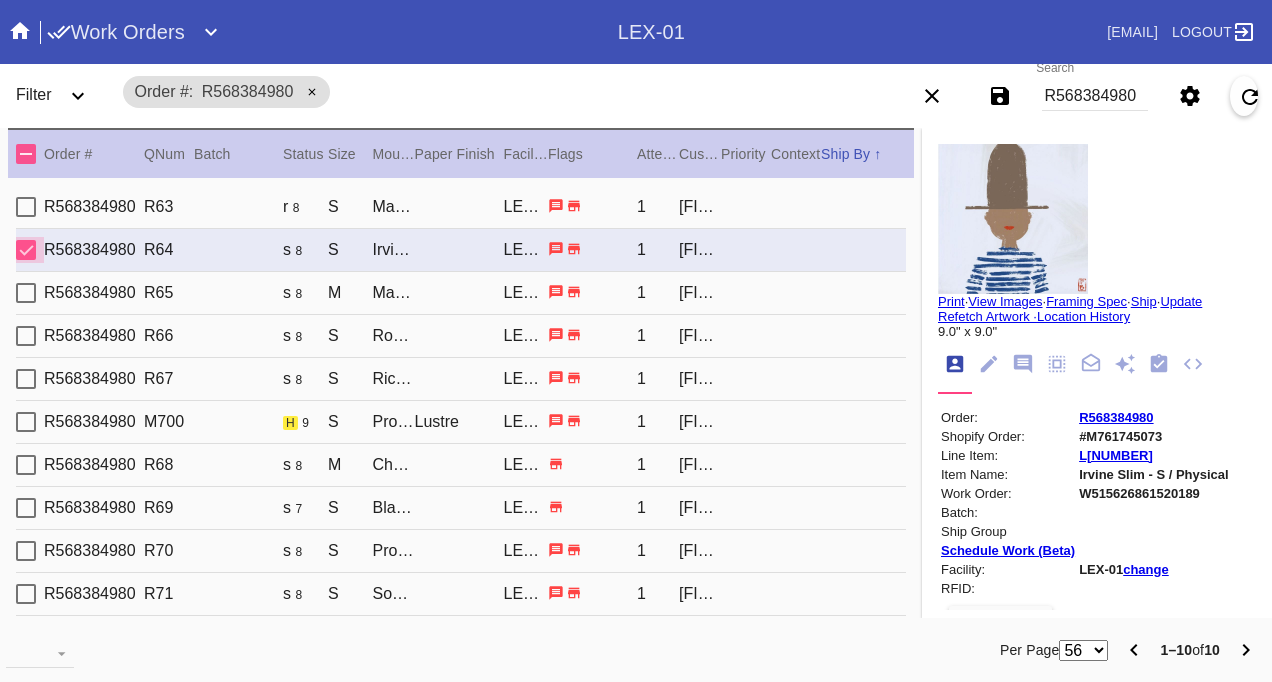 click at bounding box center (26, 250) 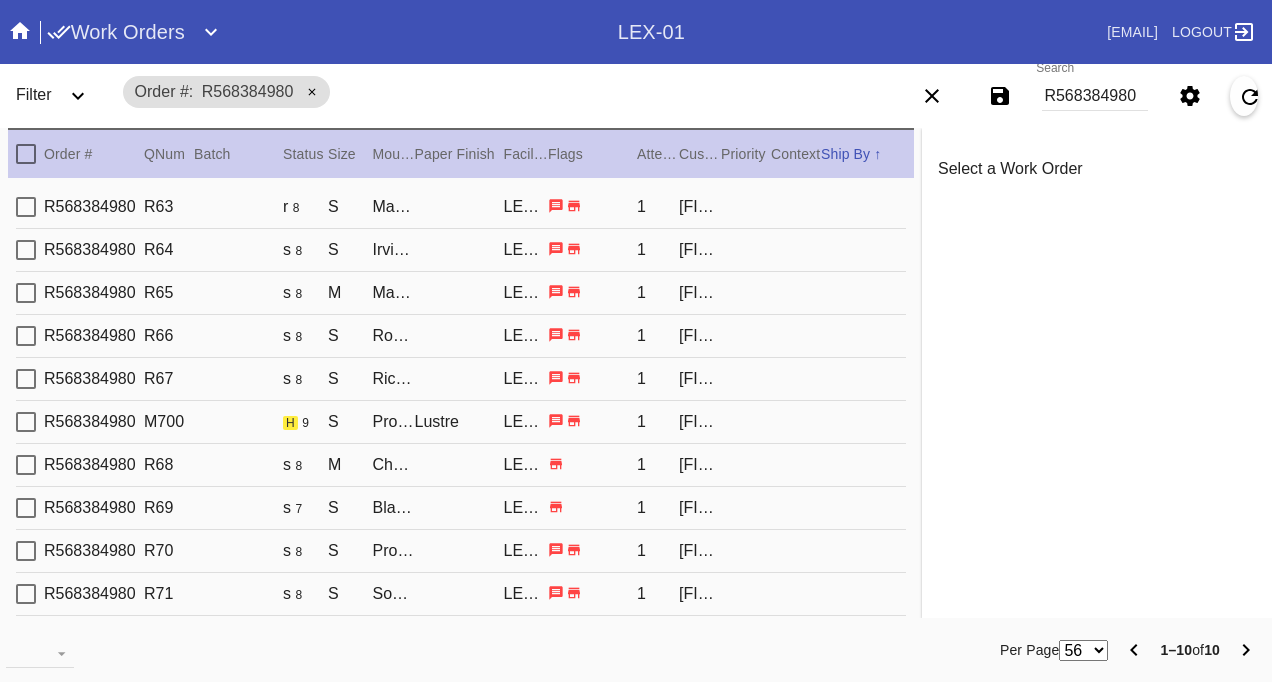 click at bounding box center [26, 293] 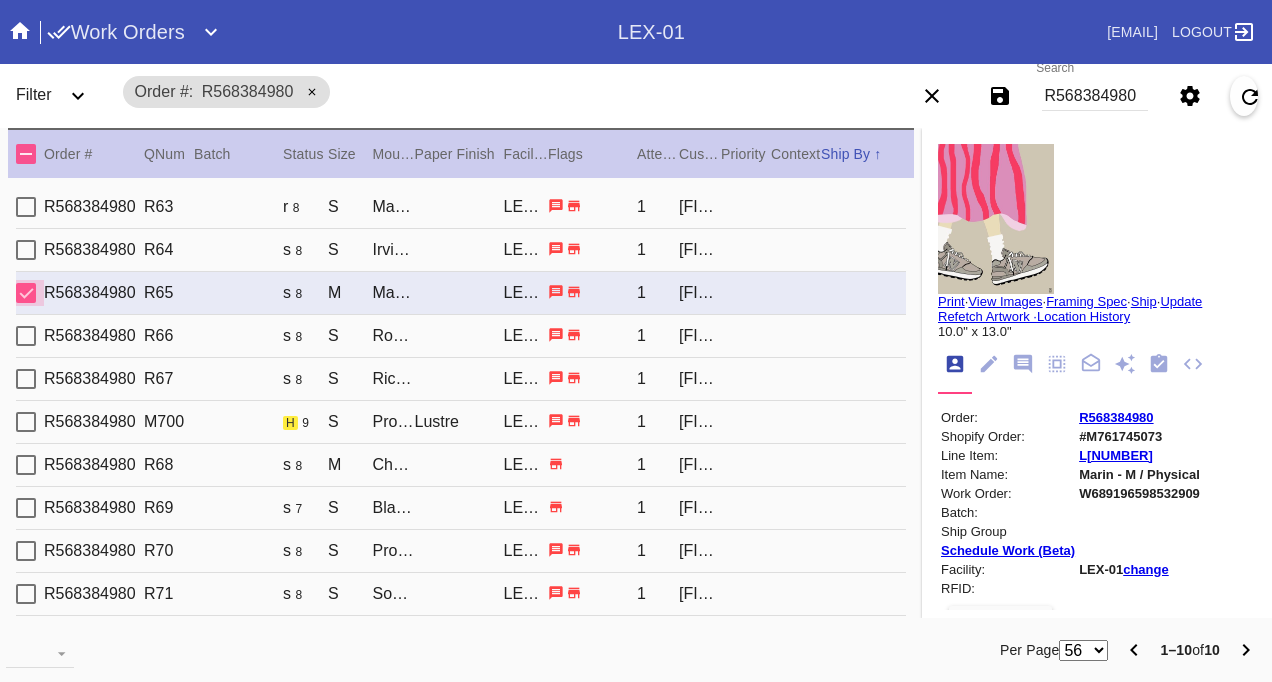 click at bounding box center (26, 293) 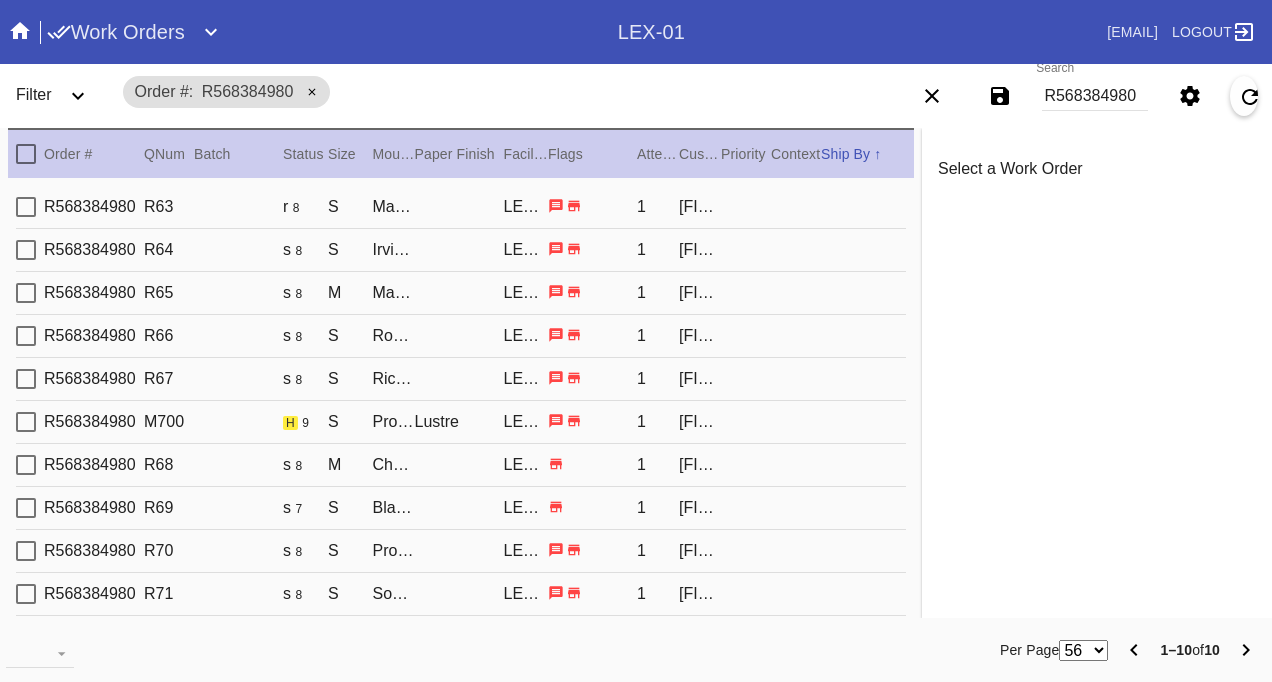 click at bounding box center (26, 336) 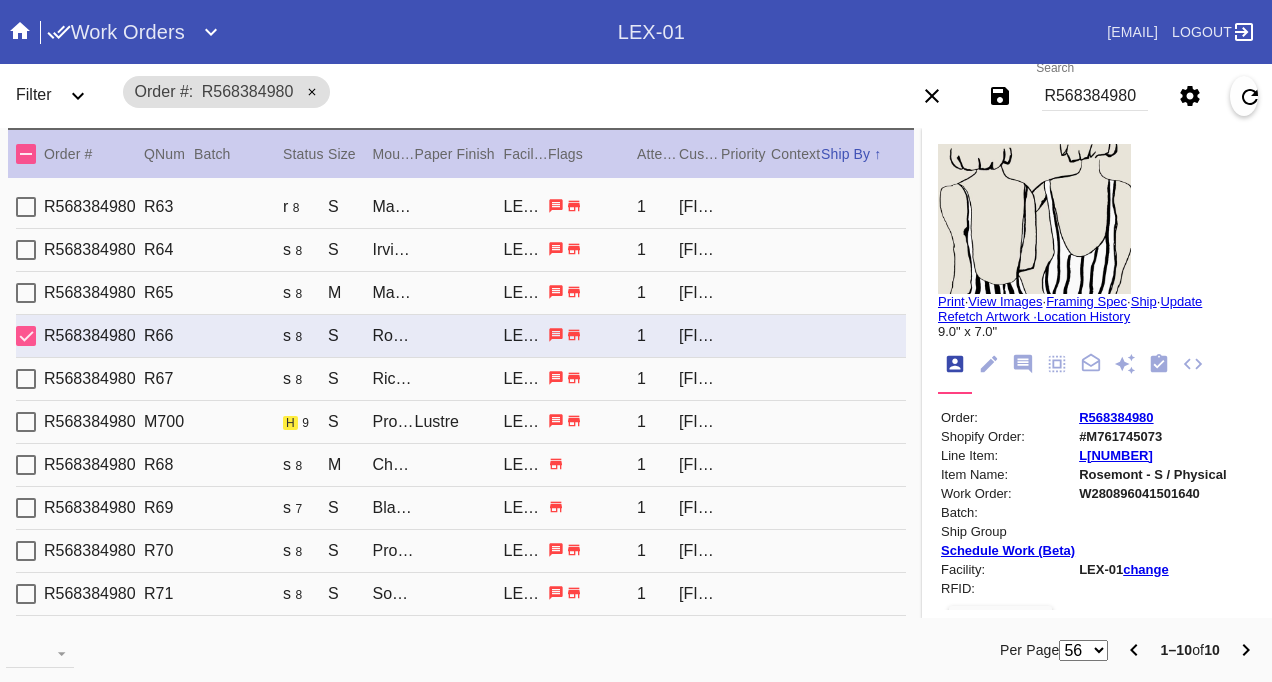 click at bounding box center (26, 336) 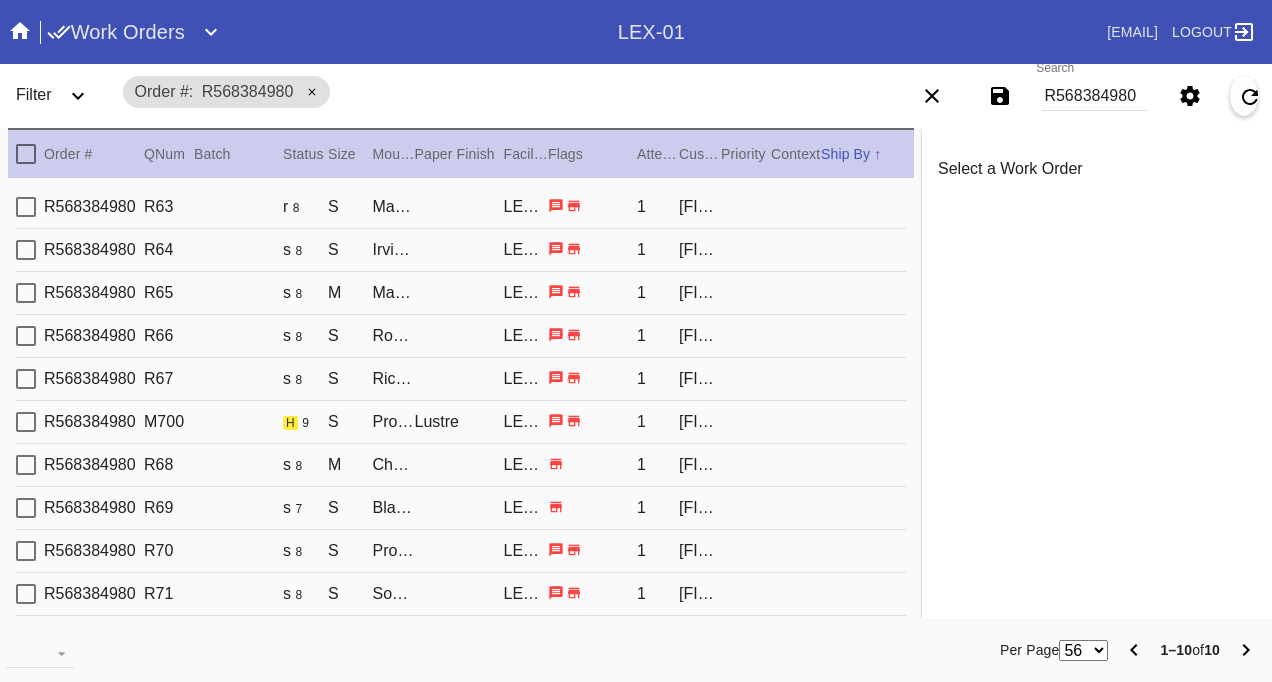 click at bounding box center [26, 379] 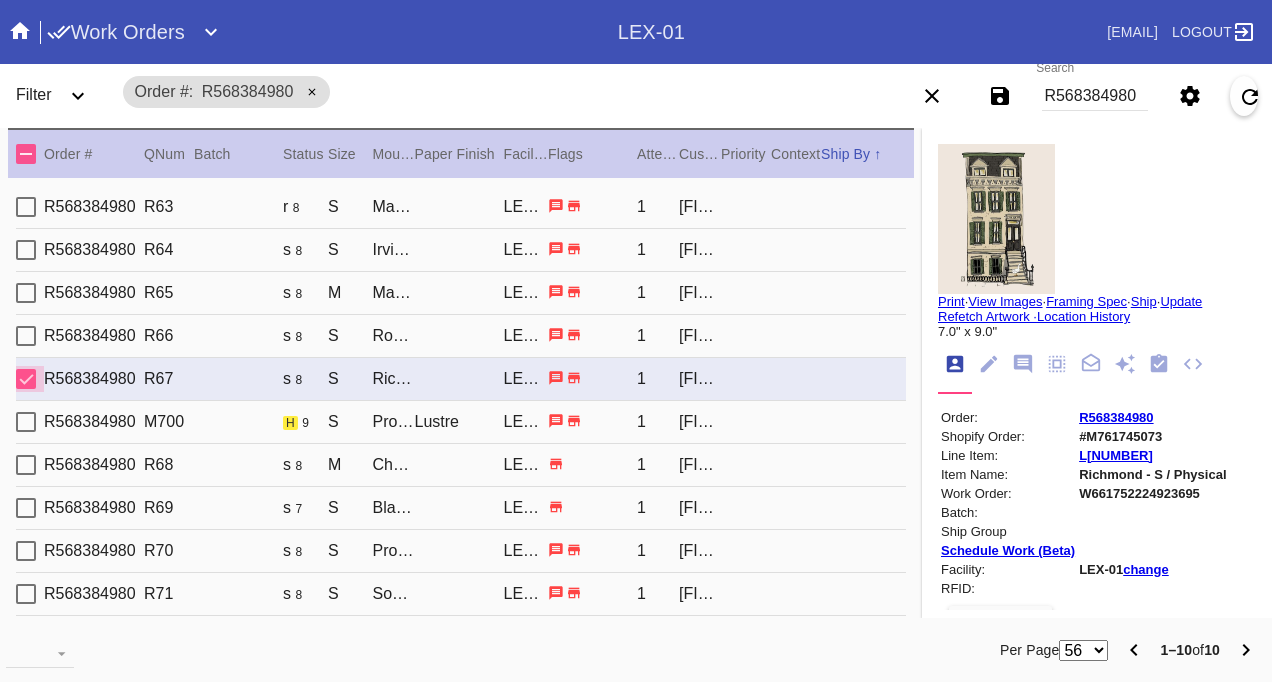 click at bounding box center (26, 379) 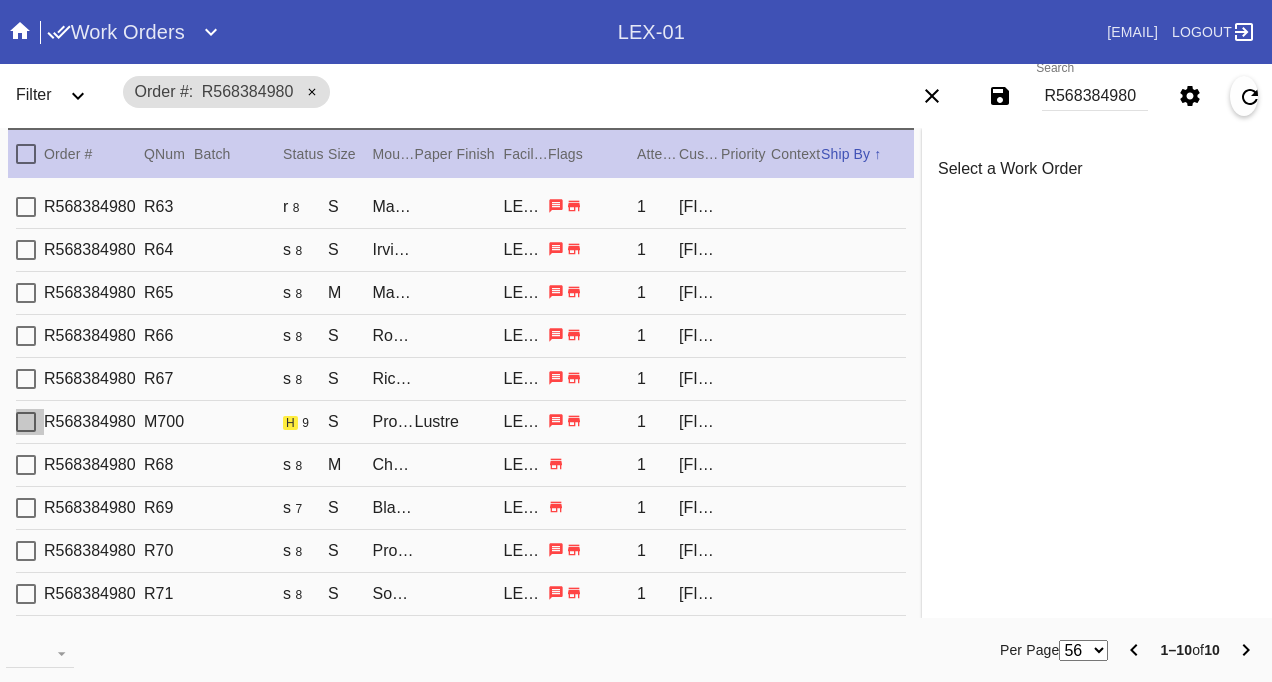 click at bounding box center [26, 422] 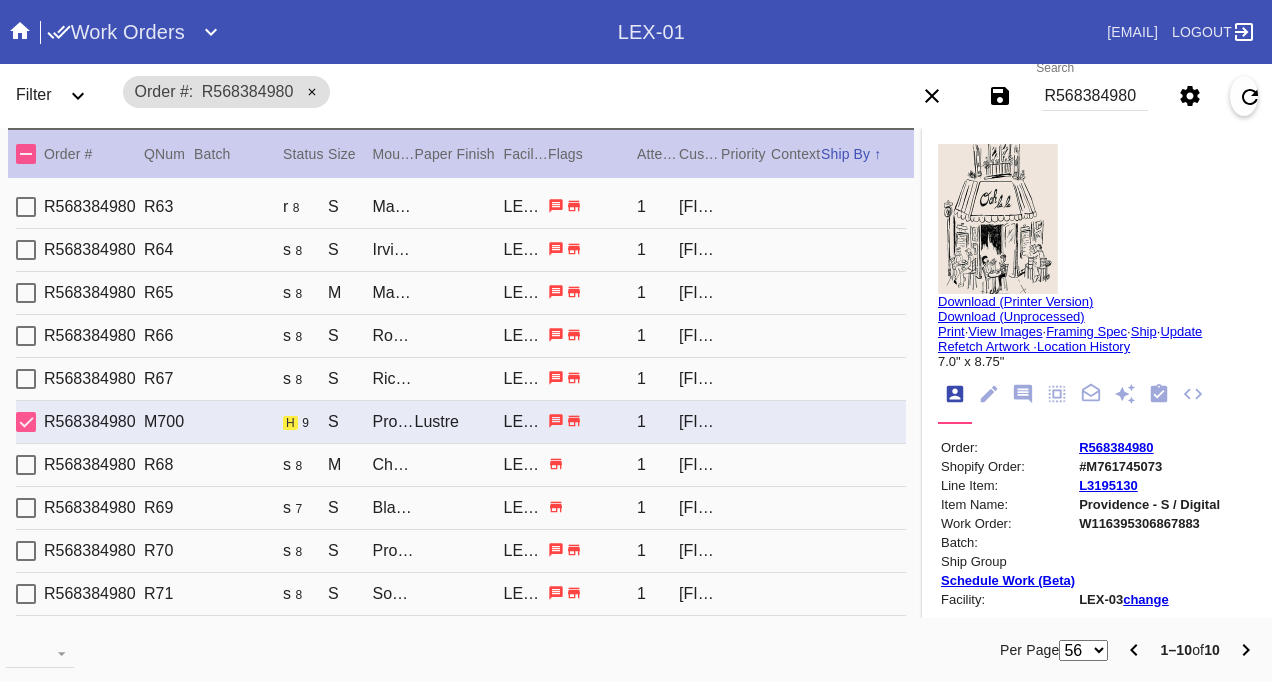 click at bounding box center (26, 422) 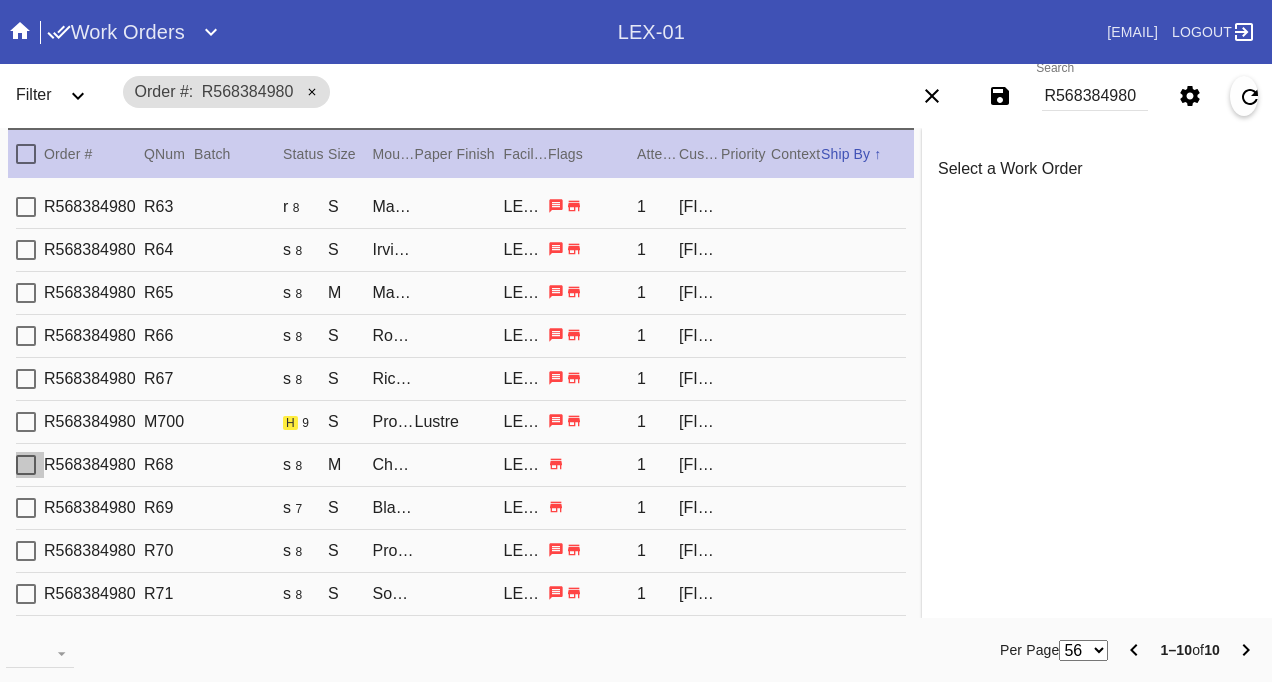 click at bounding box center (26, 465) 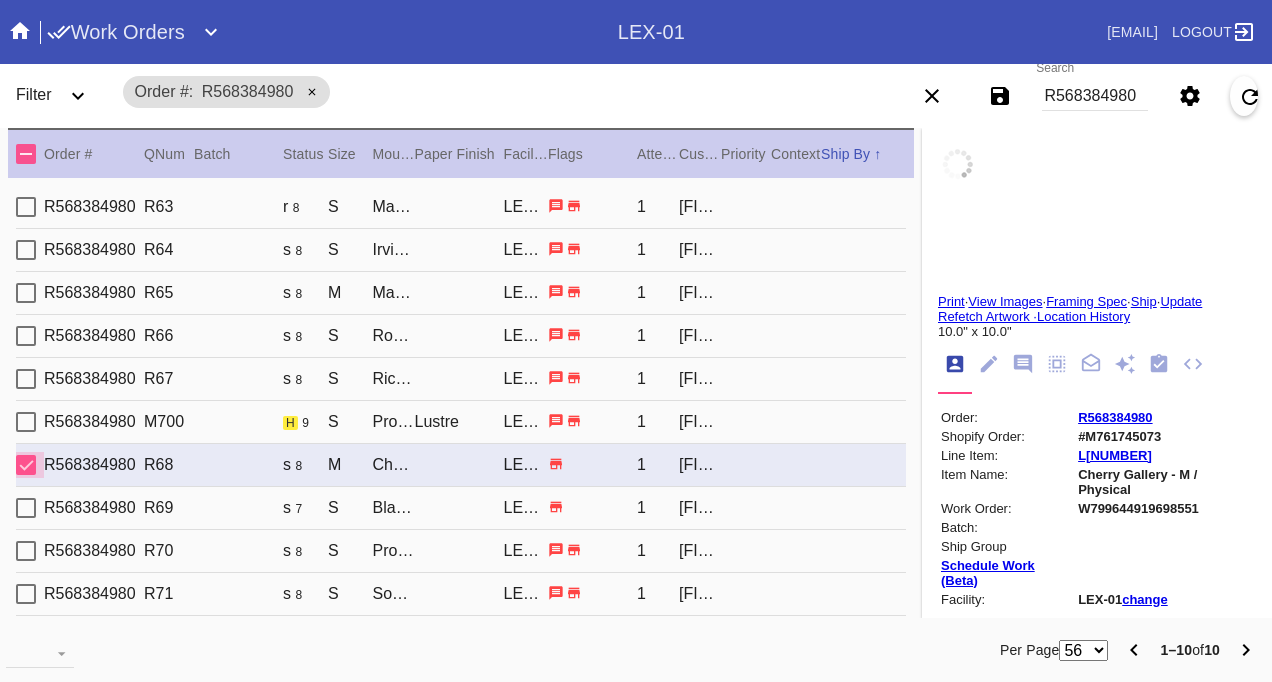 click at bounding box center [26, 465] 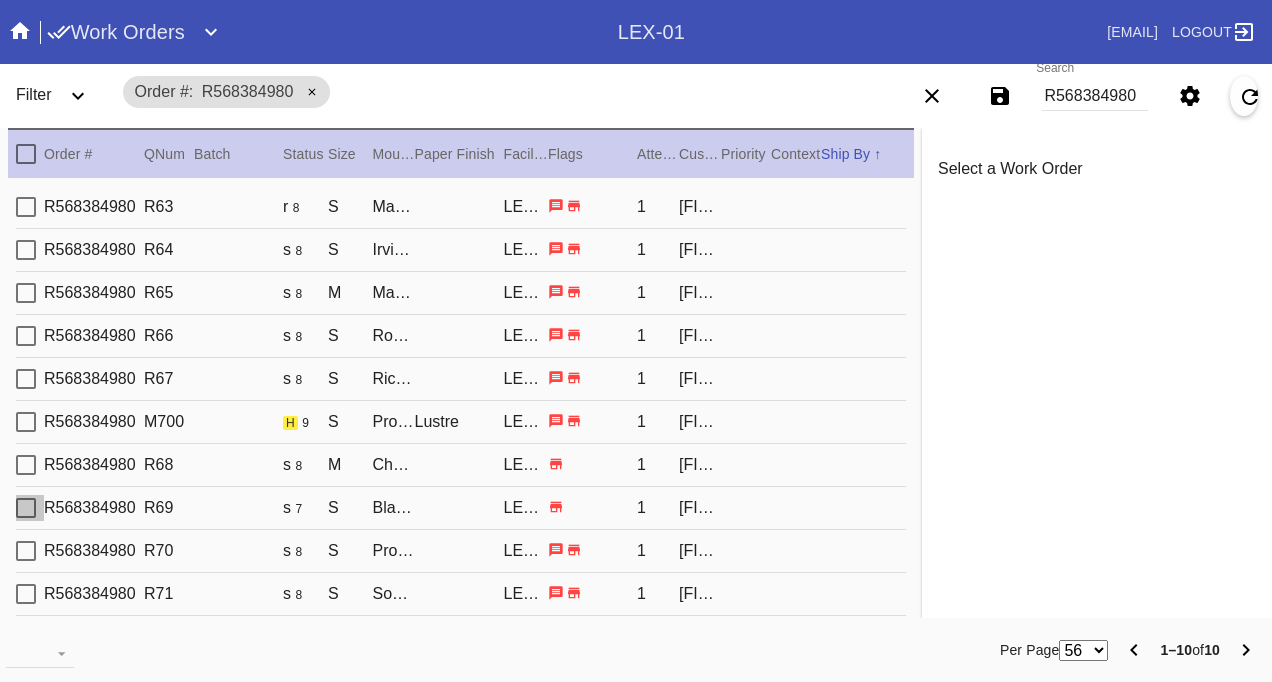 click at bounding box center [26, 508] 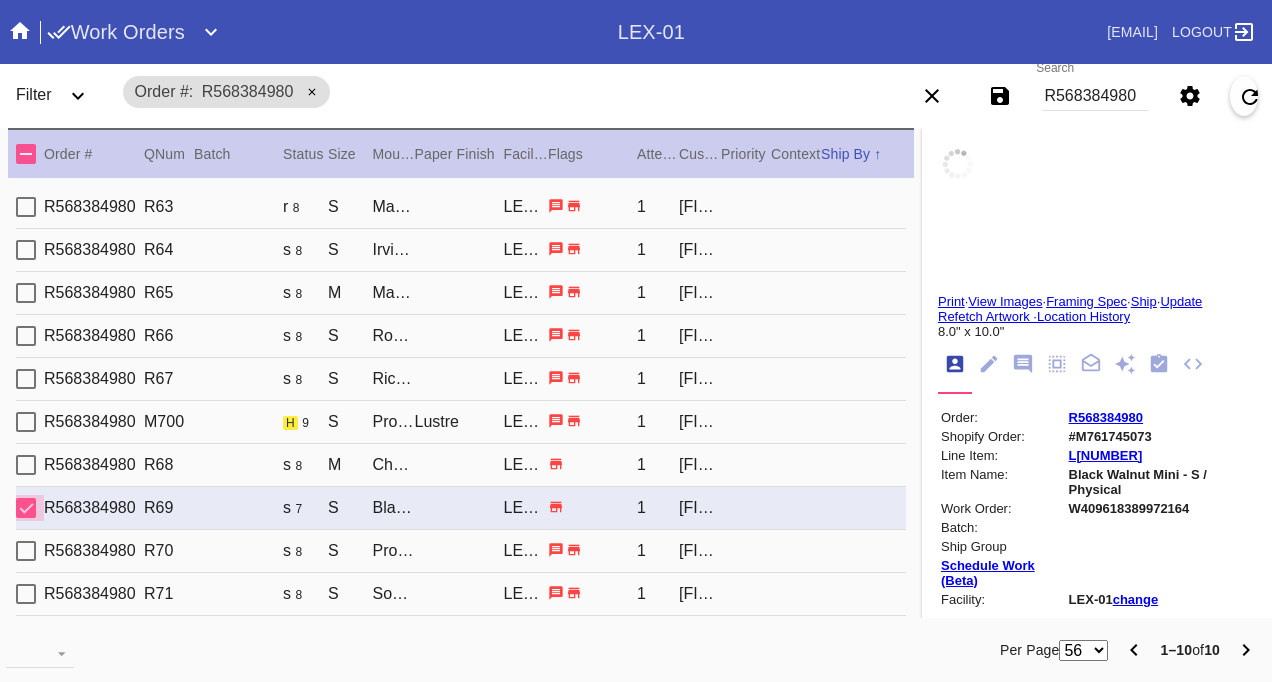 click at bounding box center [26, 508] 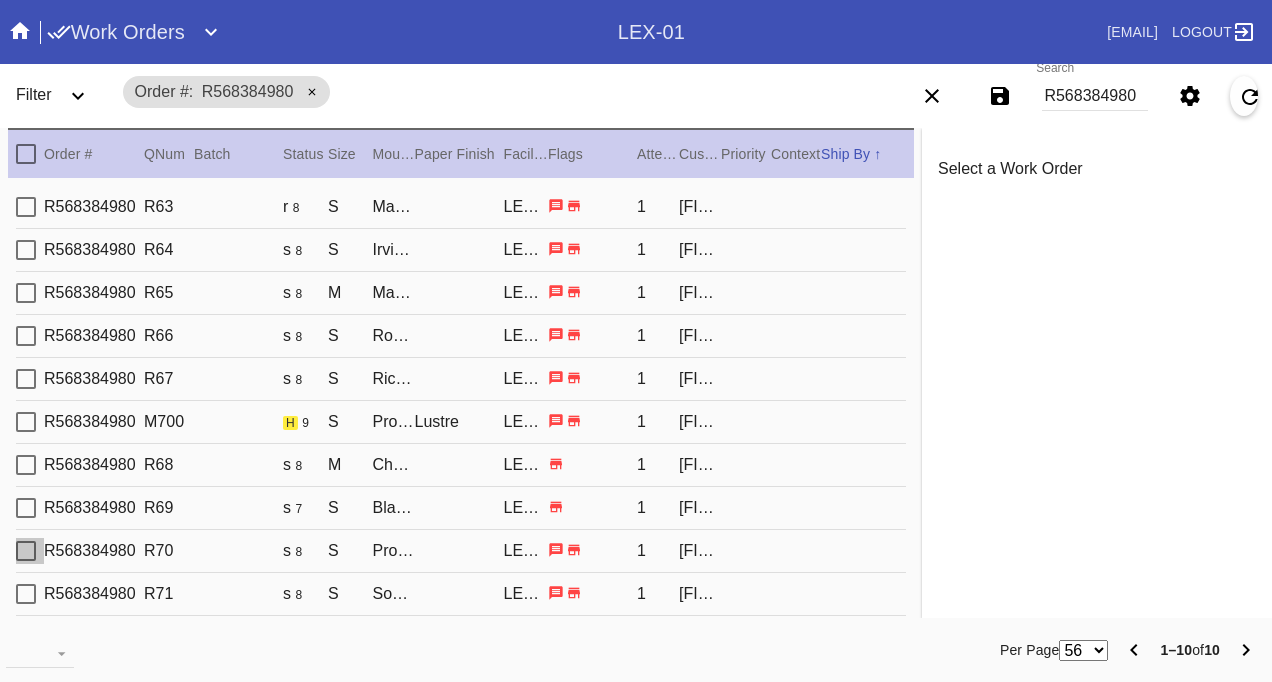click at bounding box center [26, 551] 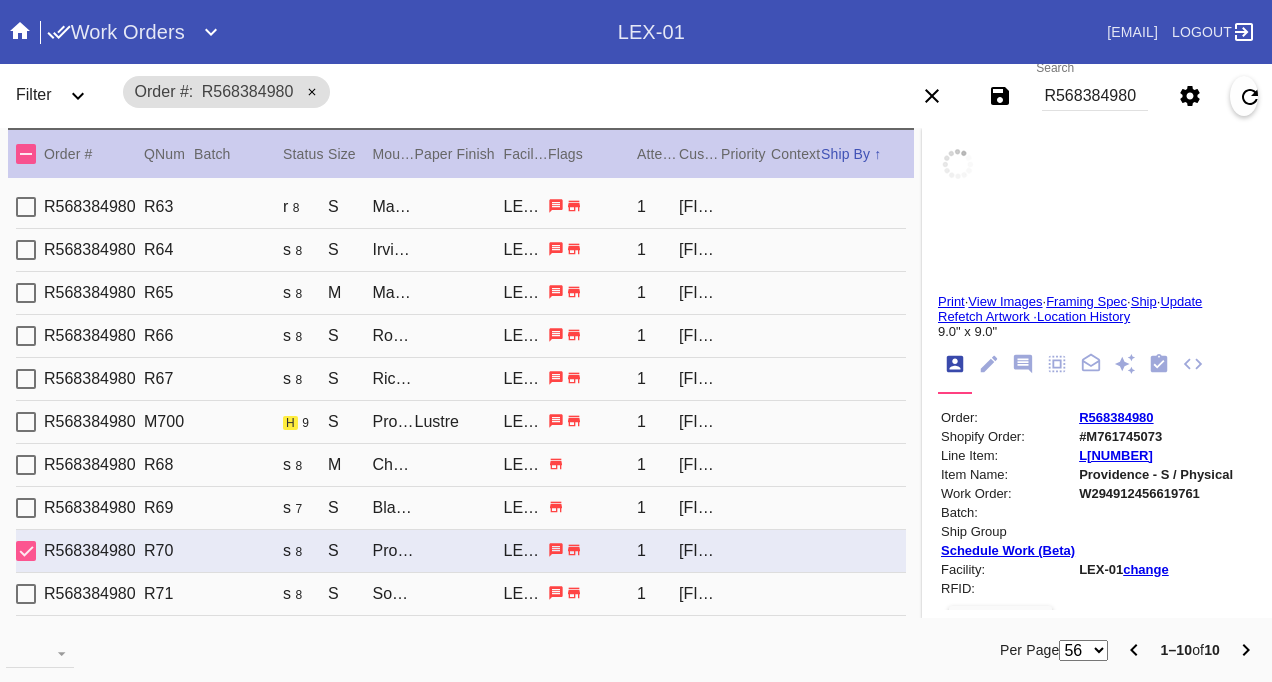 click at bounding box center (26, 551) 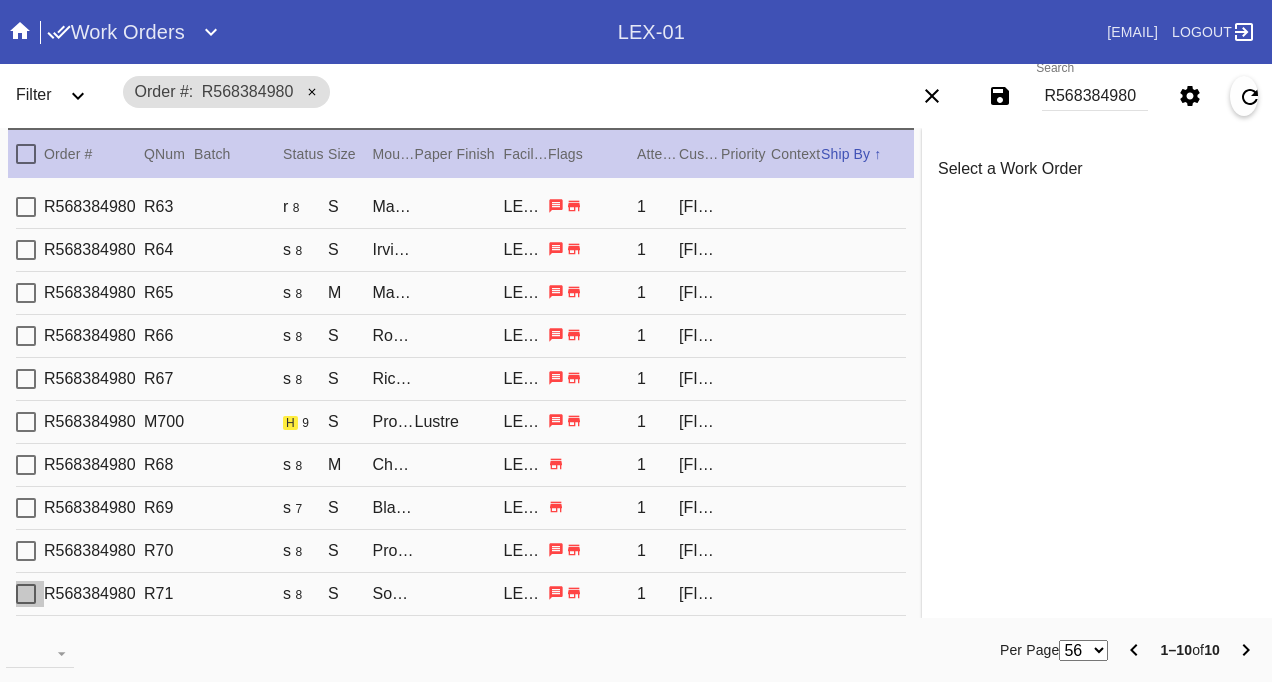 click at bounding box center (26, 594) 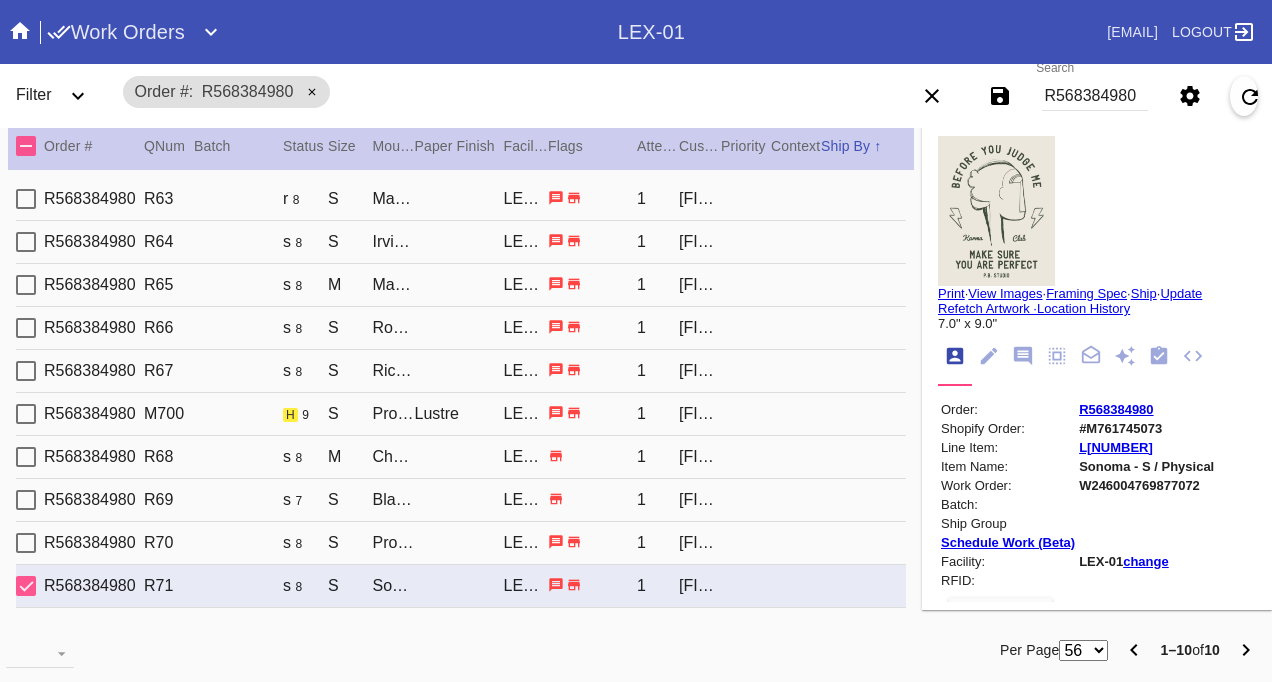 scroll, scrollTop: 17, scrollLeft: 0, axis: vertical 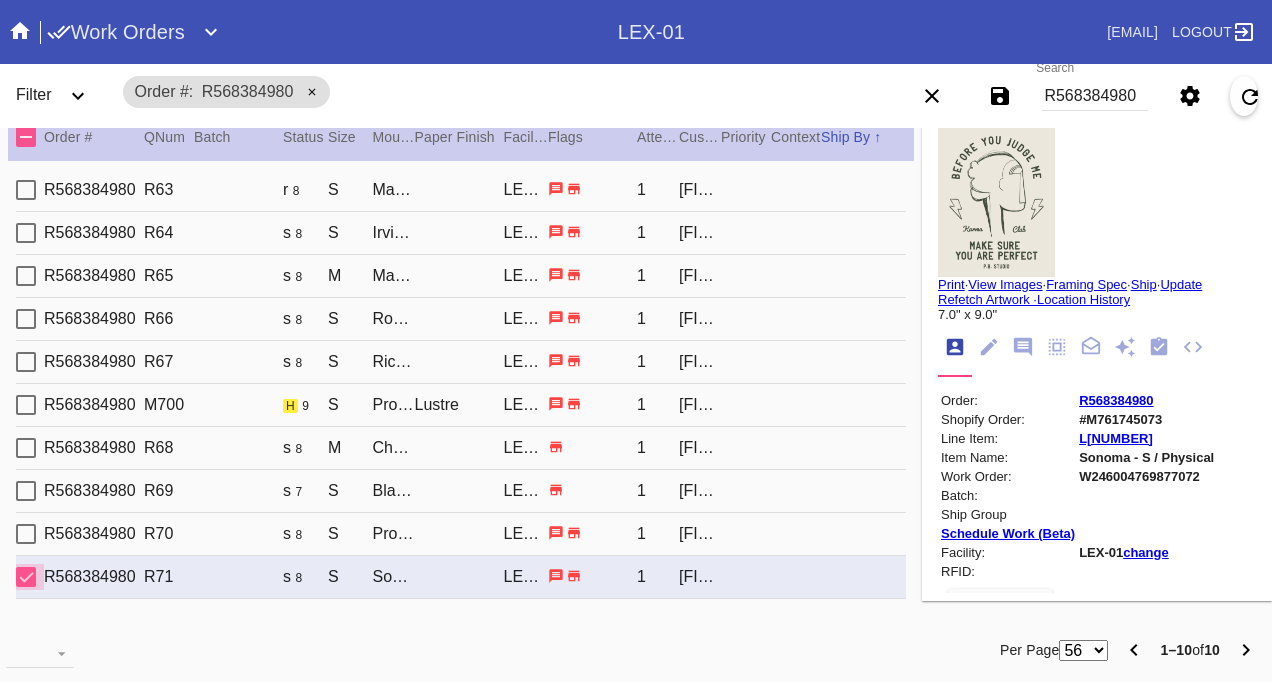 click at bounding box center [26, 577] 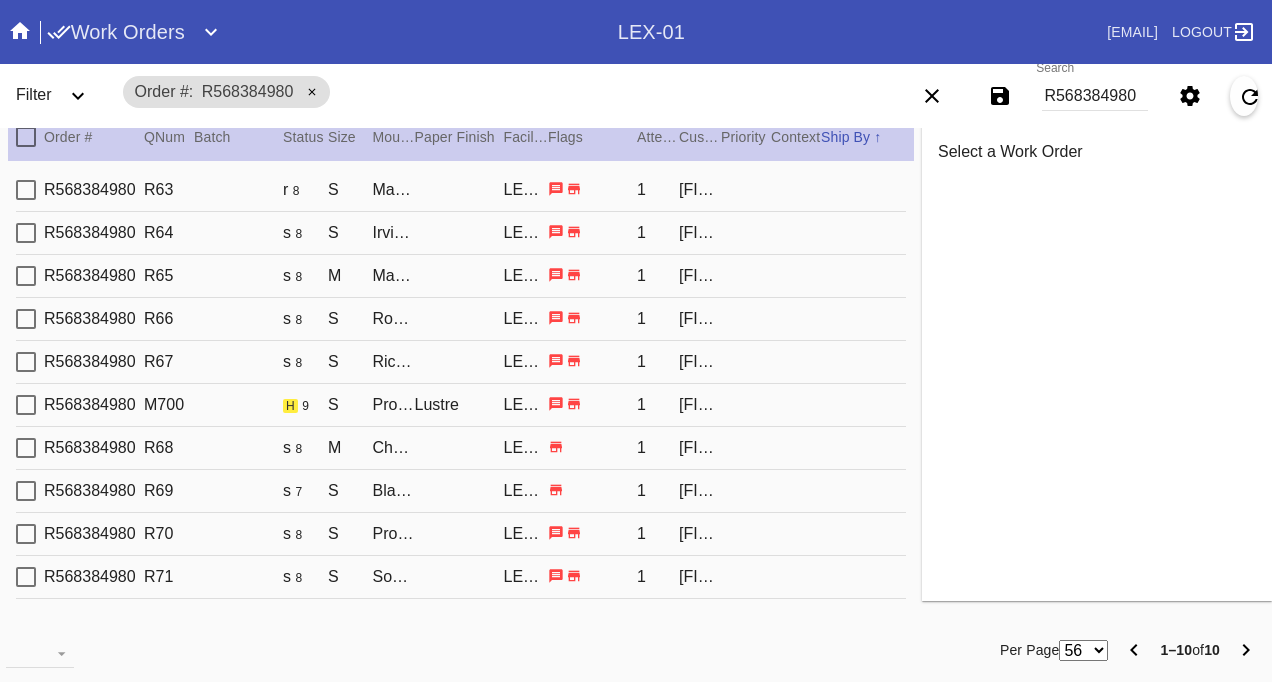 scroll, scrollTop: 0, scrollLeft: 0, axis: both 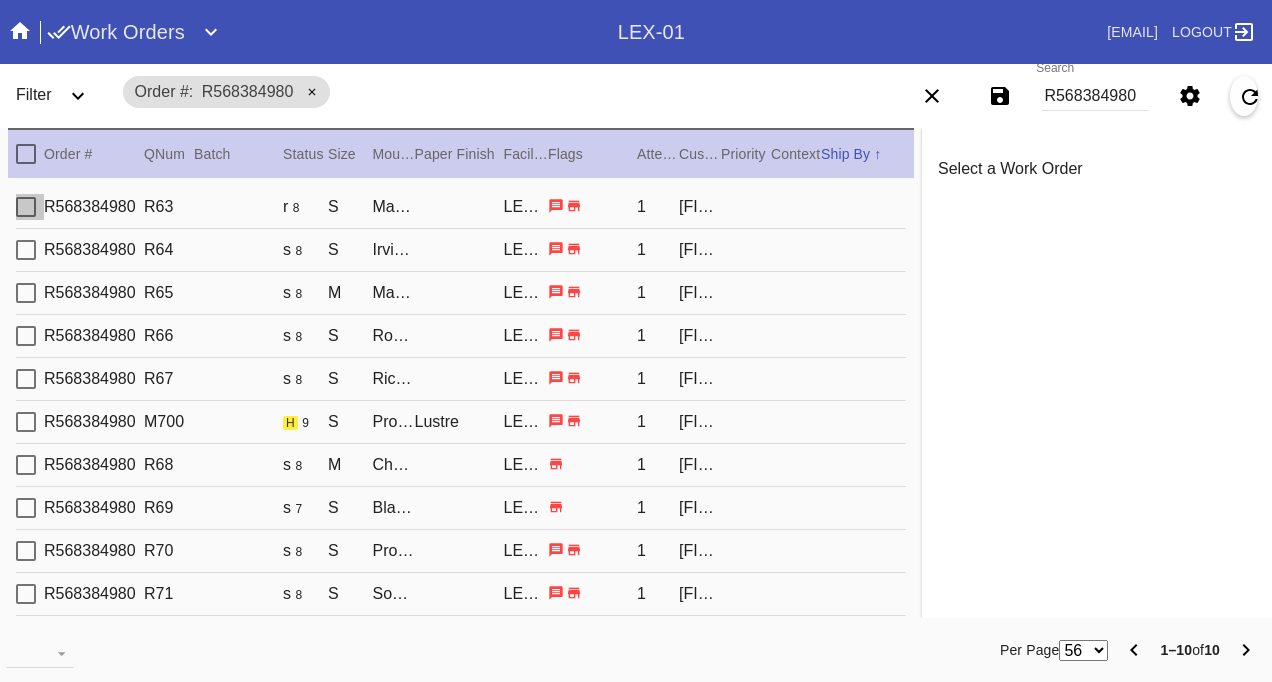 click at bounding box center (26, 207) 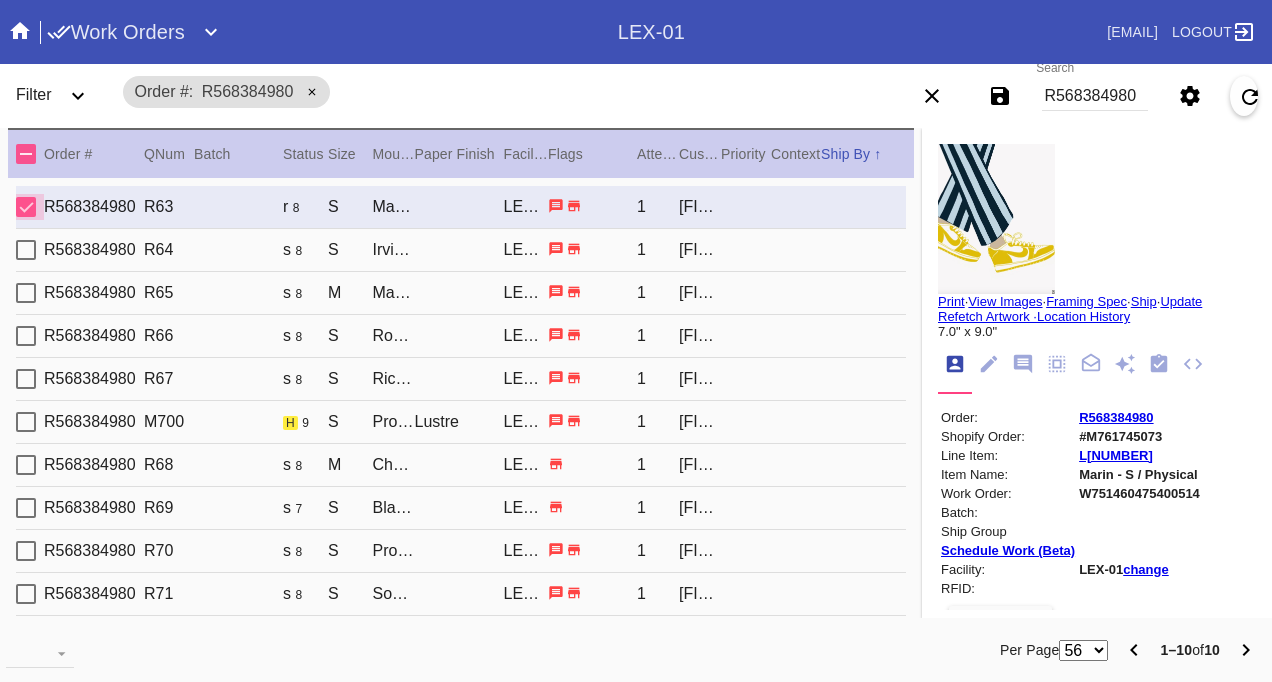 drag, startPoint x: 28, startPoint y: 208, endPoint x: 28, endPoint y: 224, distance: 16 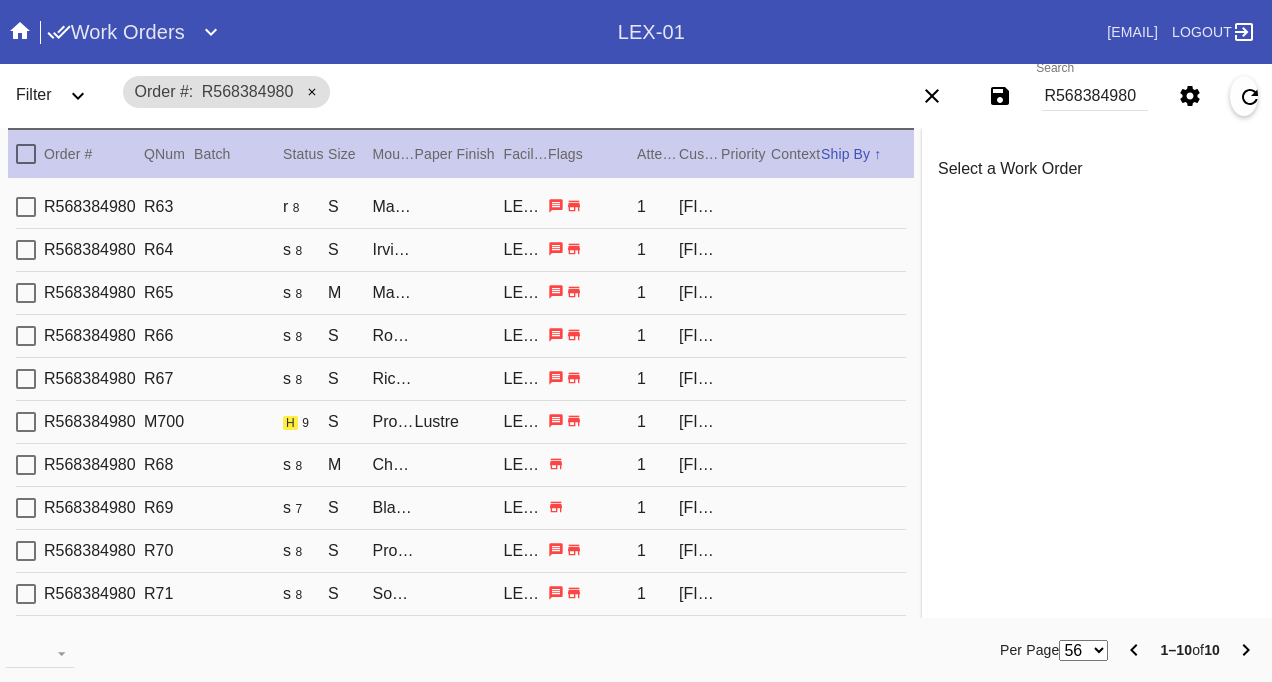 click at bounding box center (26, 250) 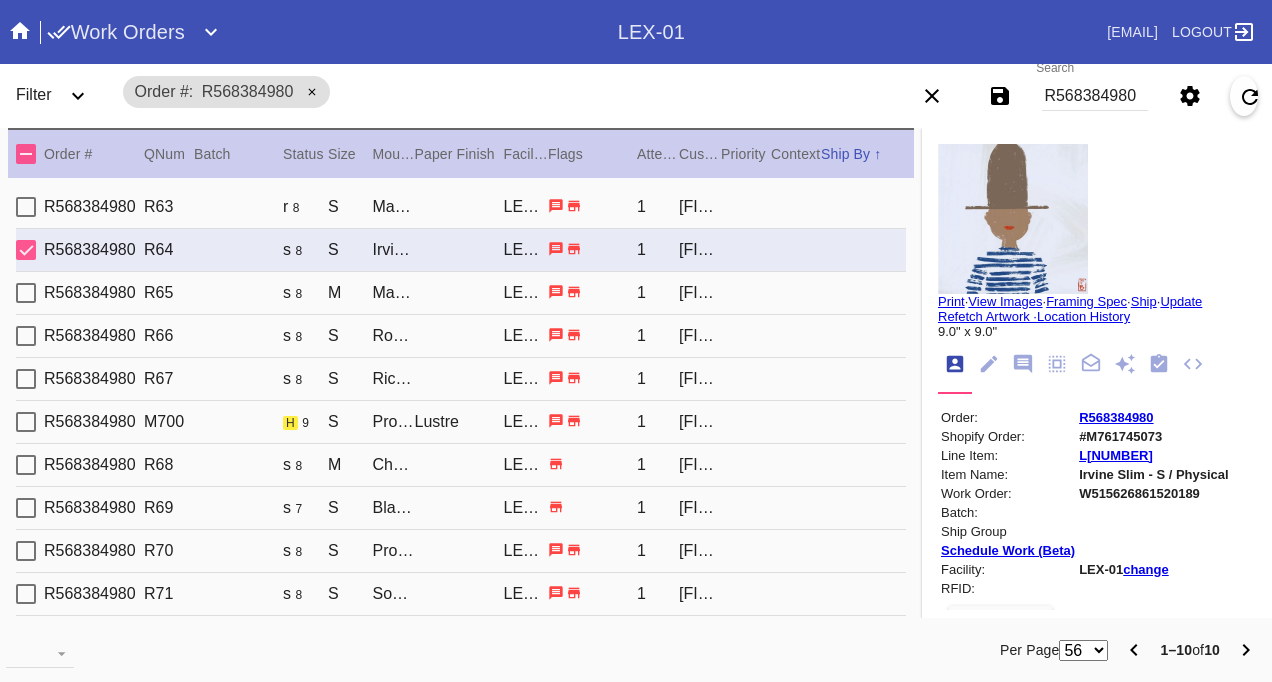 drag, startPoint x: 28, startPoint y: 200, endPoint x: 17, endPoint y: 222, distance: 24.596748 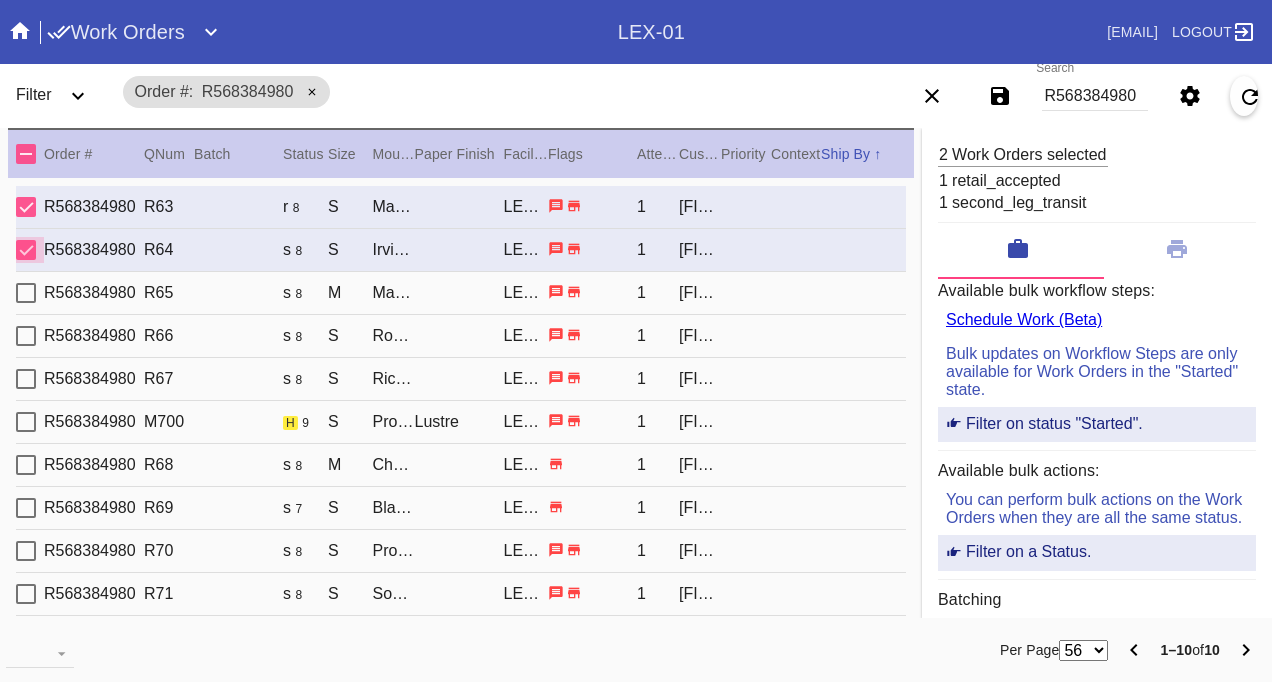 click at bounding box center (26, 250) 